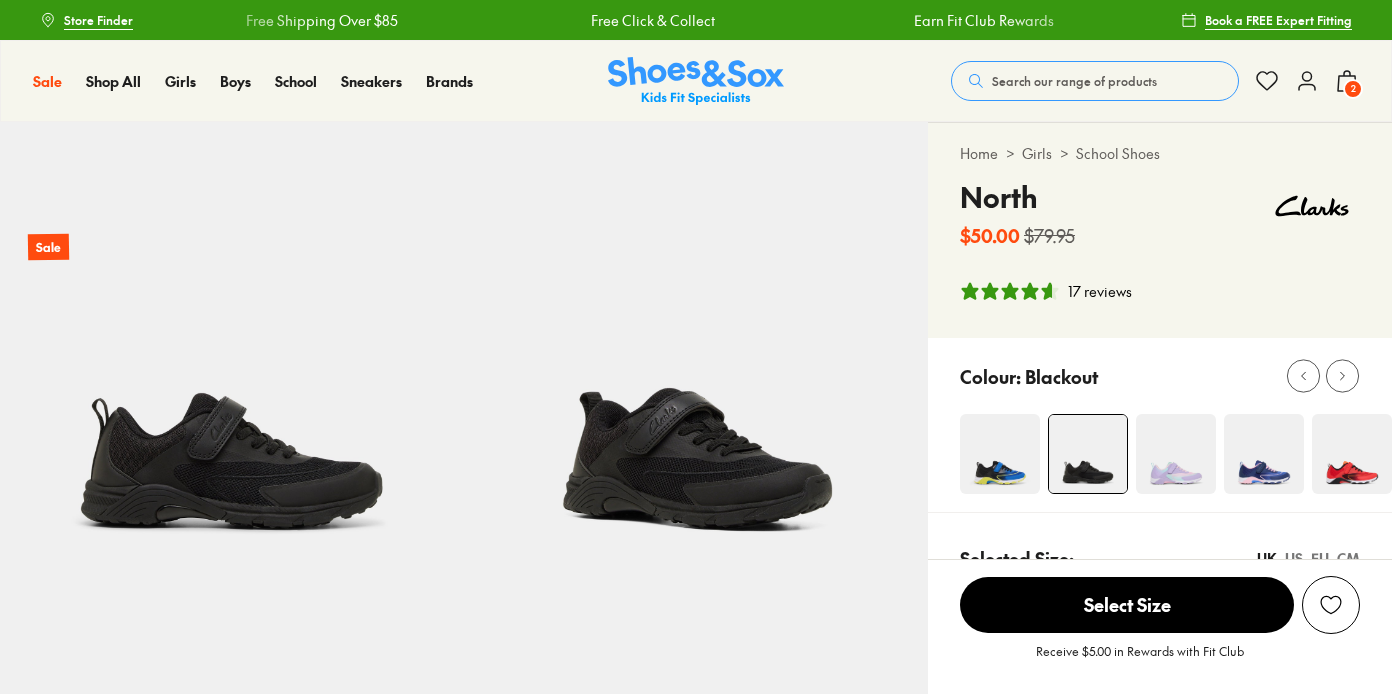 select on "*" 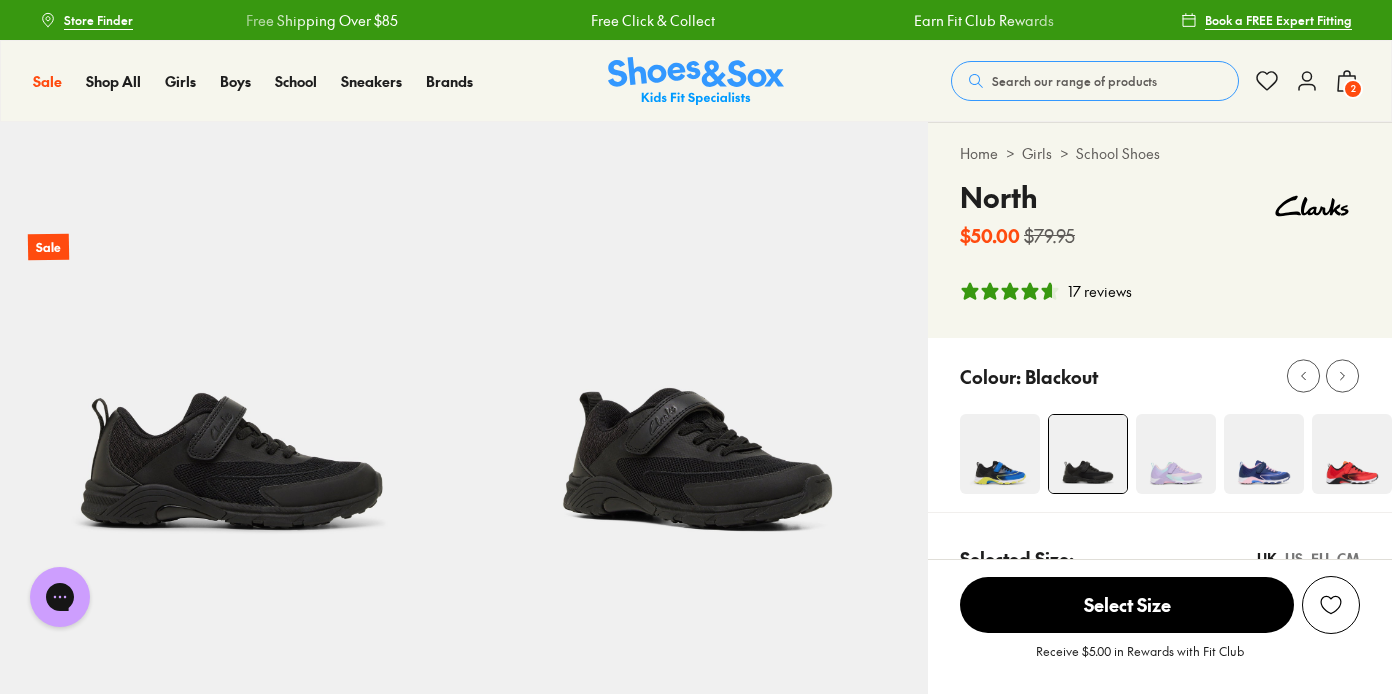 scroll, scrollTop: 0, scrollLeft: 0, axis: both 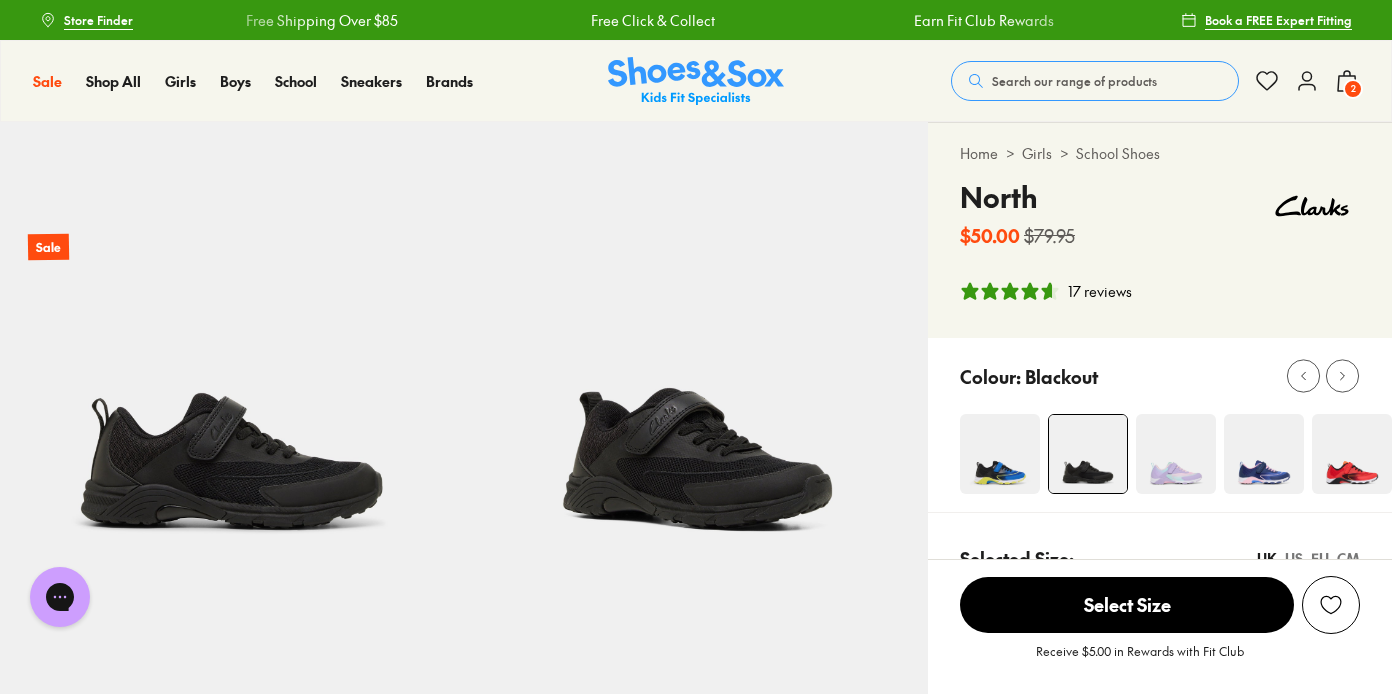 click 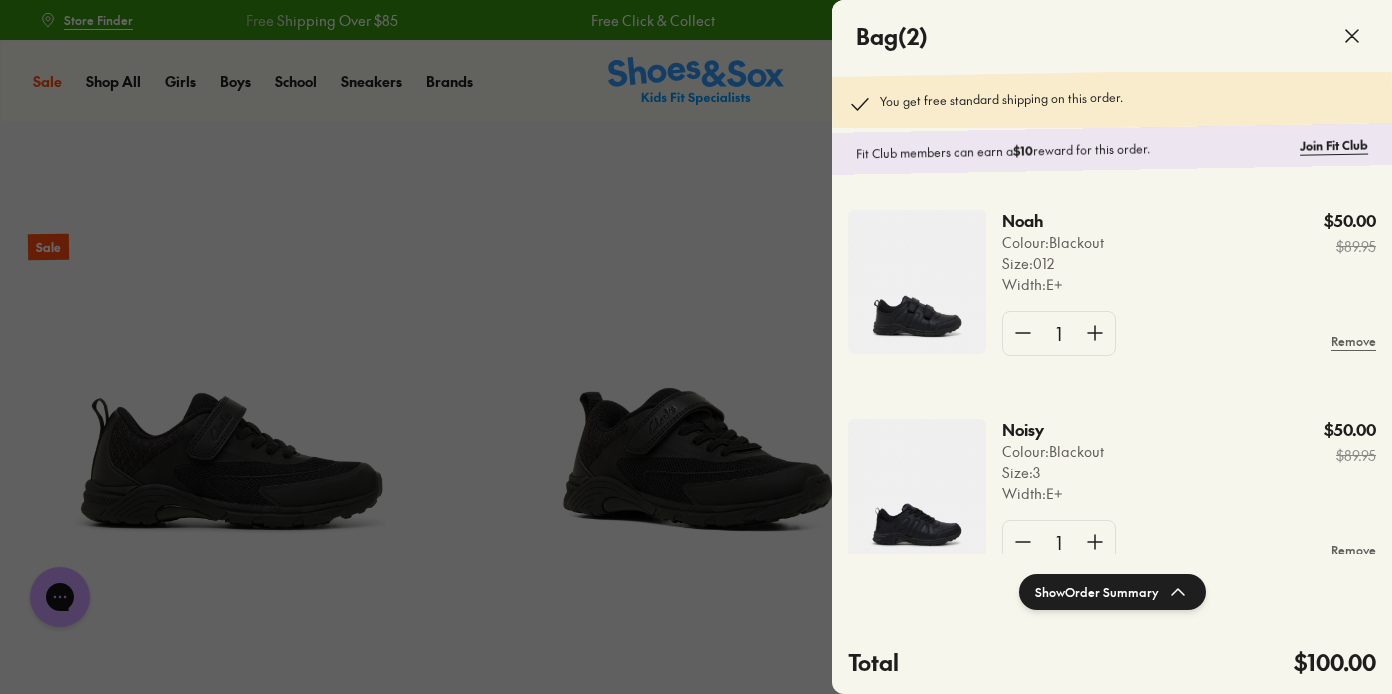 click on "Show  Order Summary" 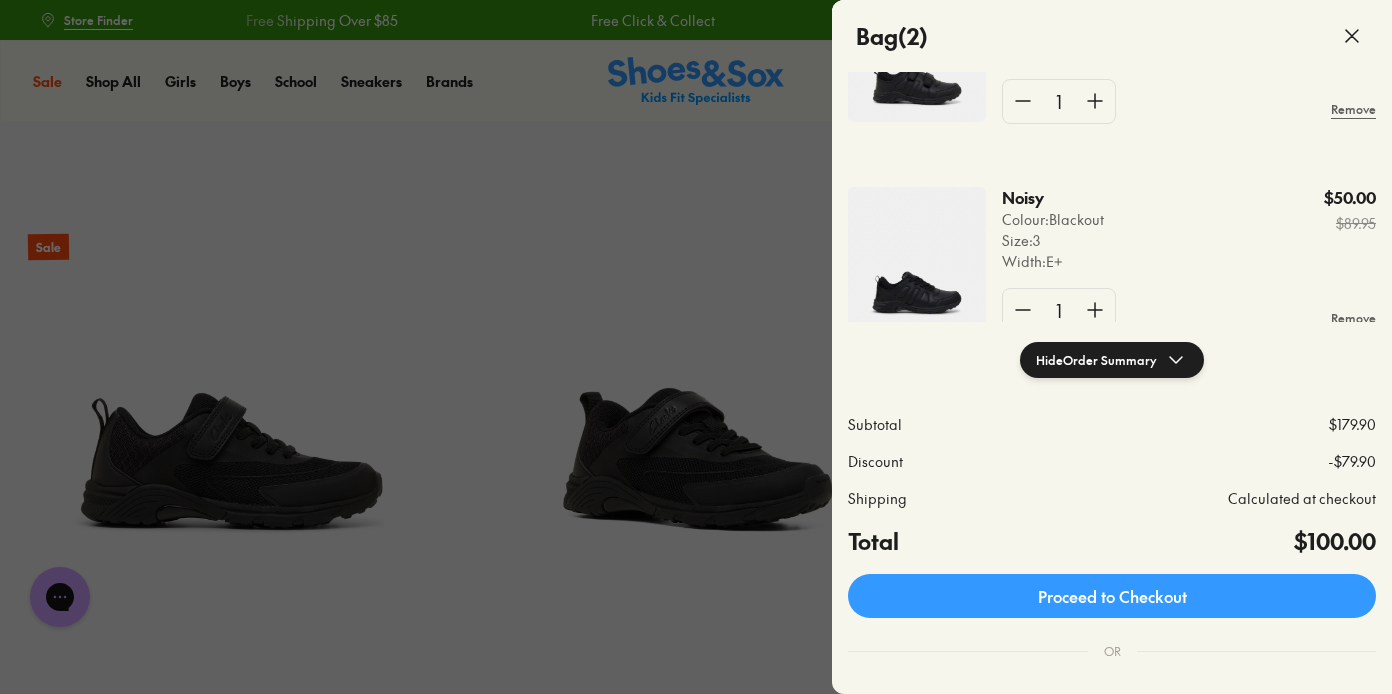 scroll, scrollTop: 231, scrollLeft: 0, axis: vertical 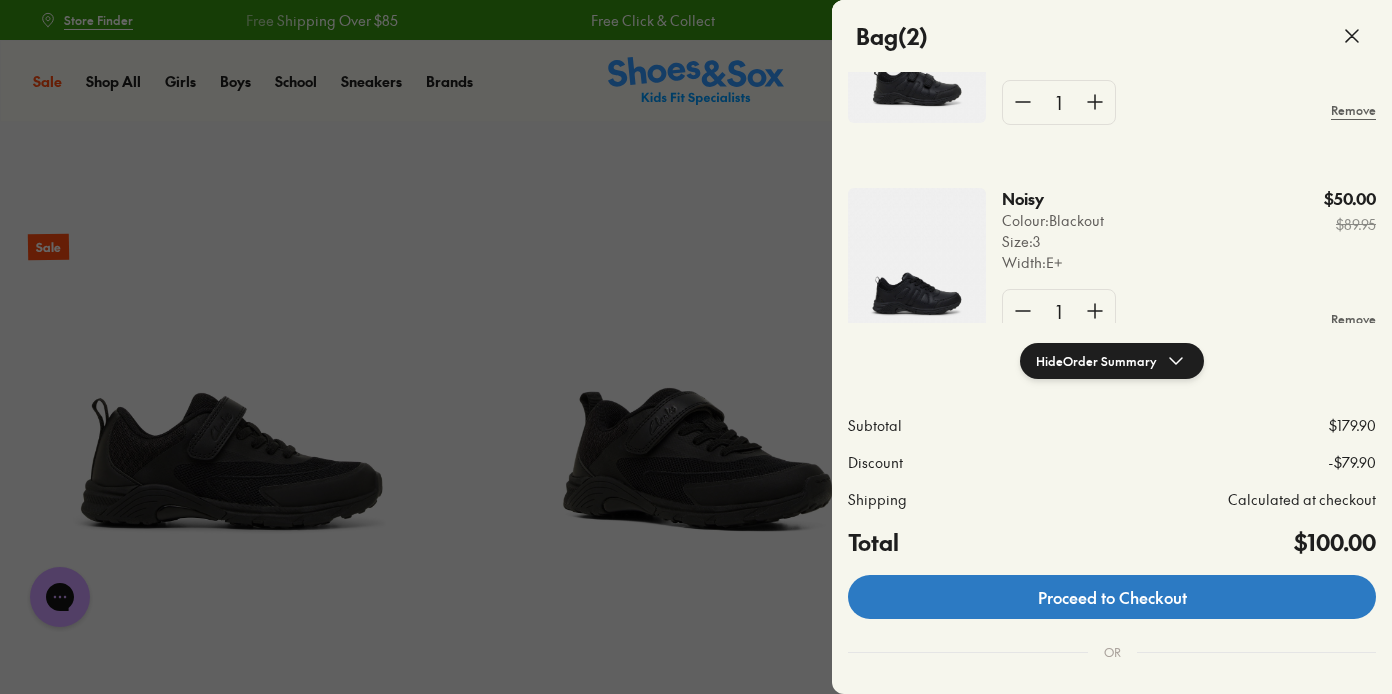 click on "Proceed to Checkout" 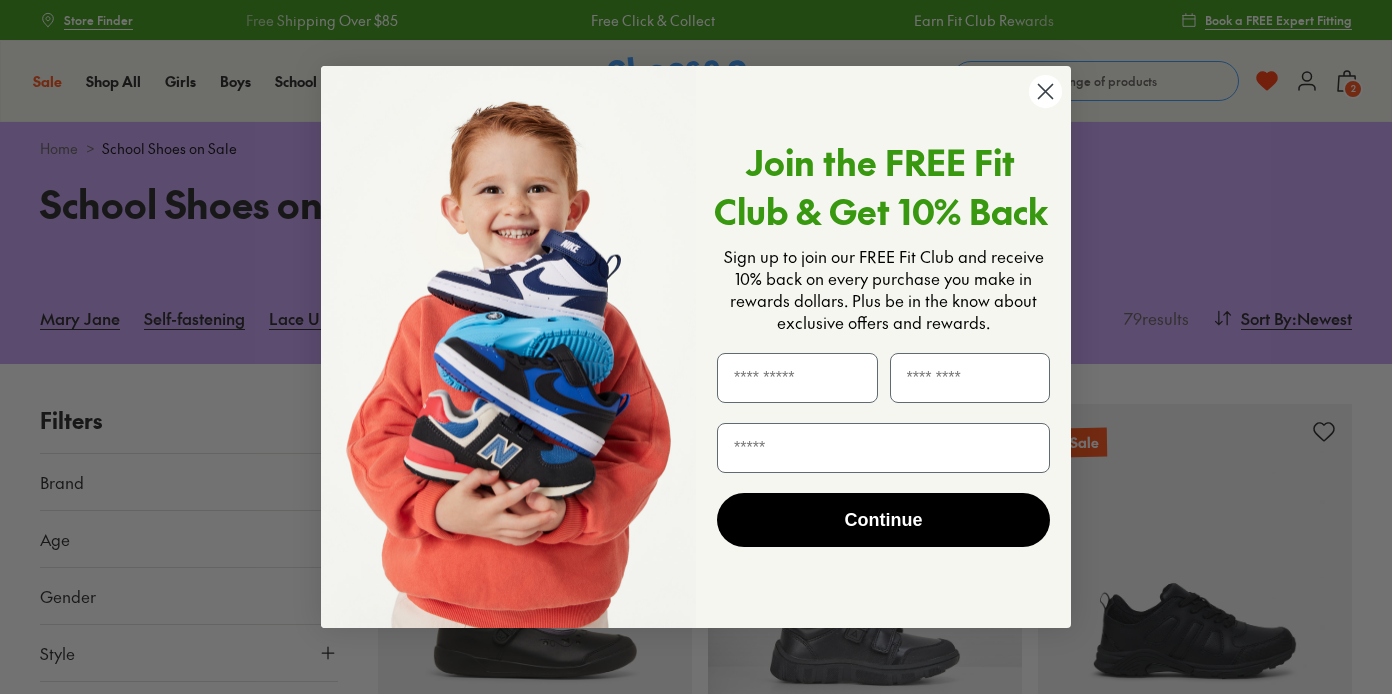 scroll, scrollTop: 0, scrollLeft: 0, axis: both 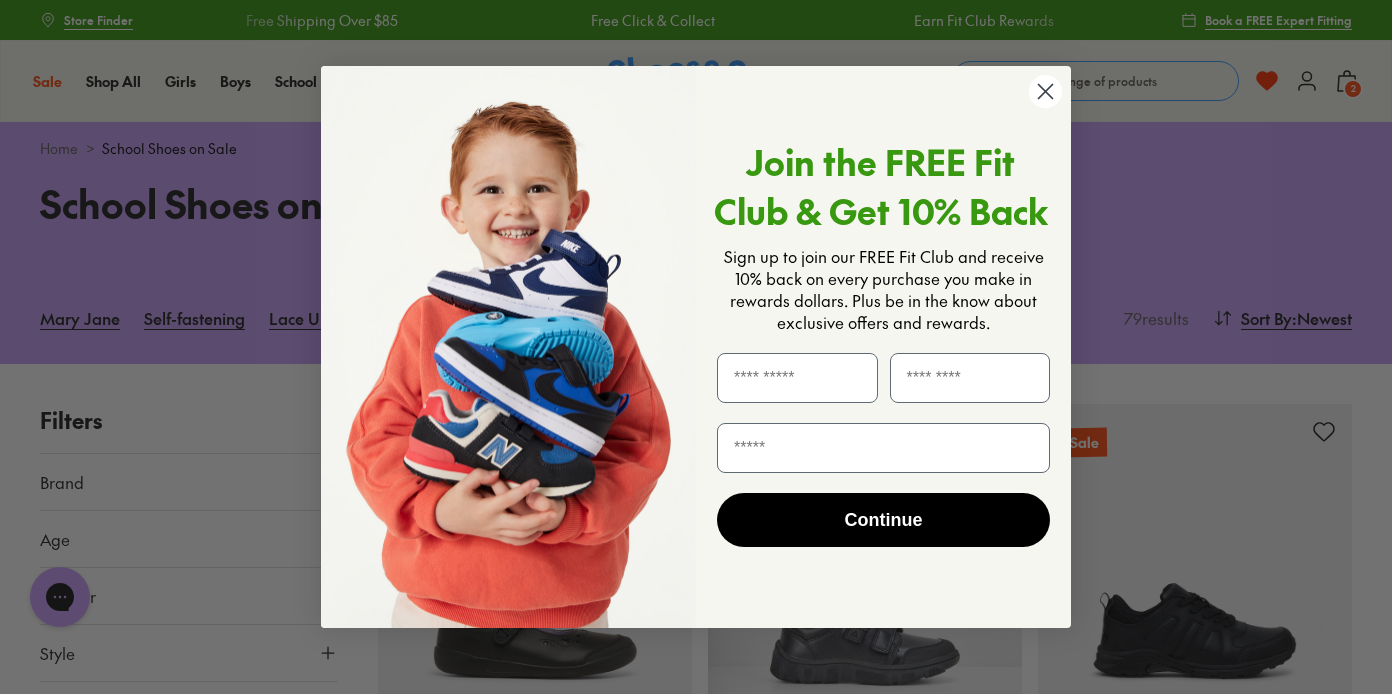 click 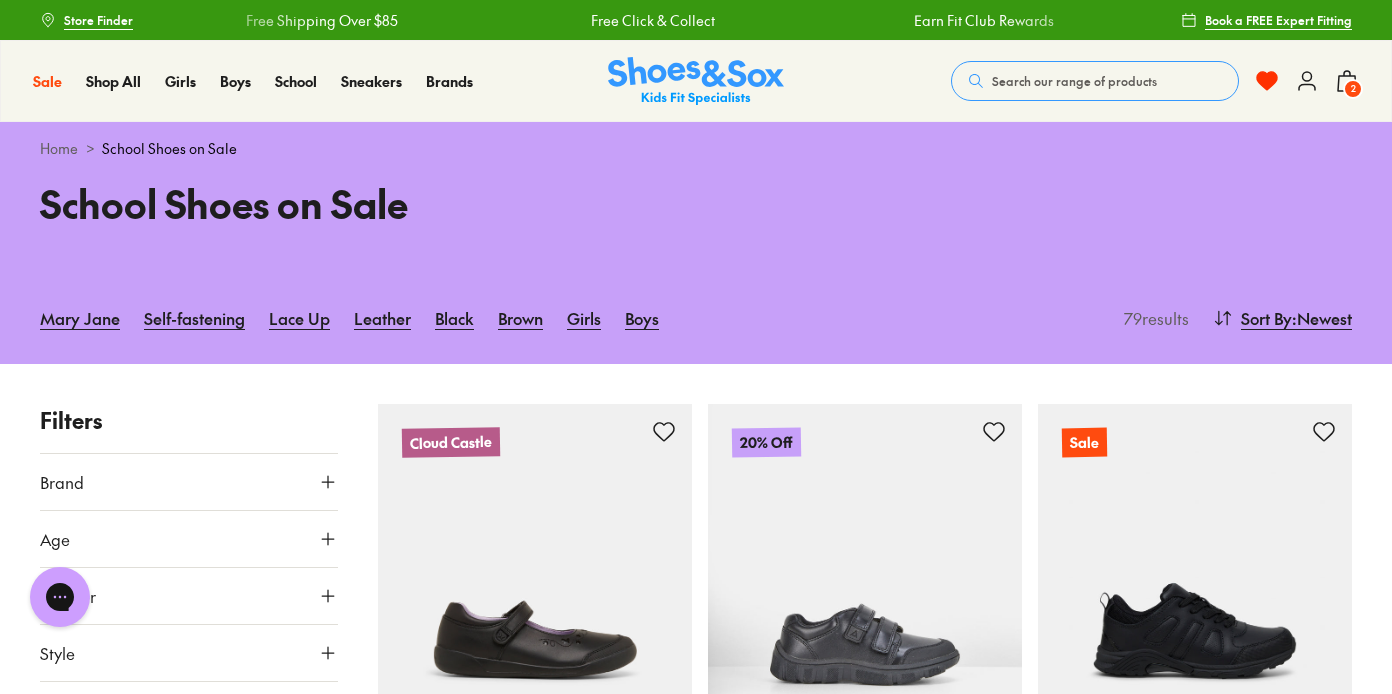 click 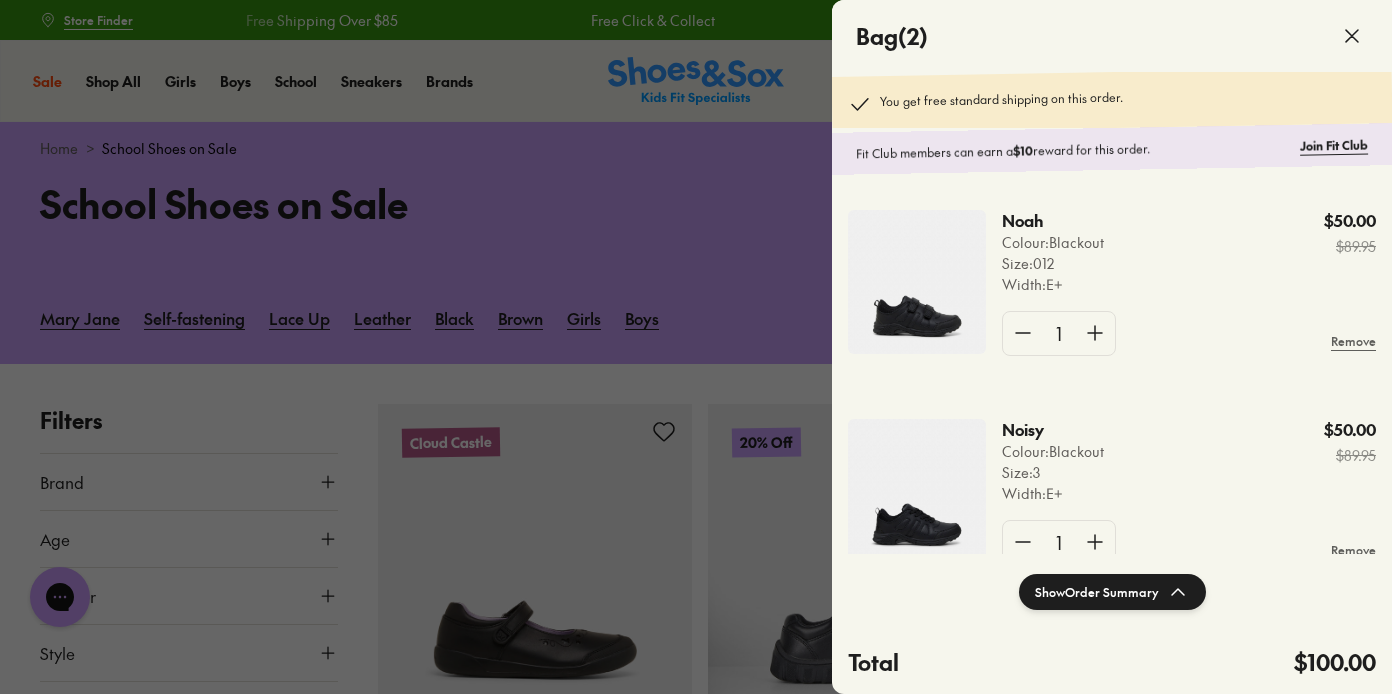 click 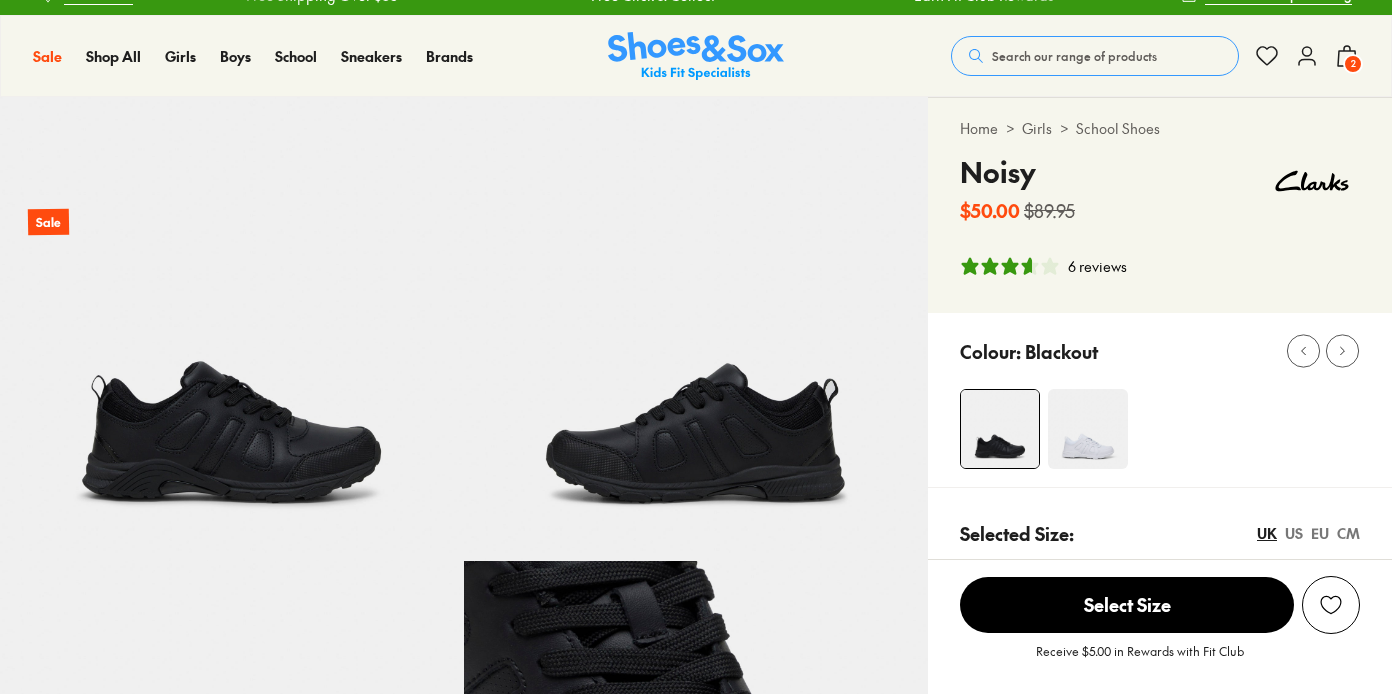 scroll, scrollTop: 25, scrollLeft: 0, axis: vertical 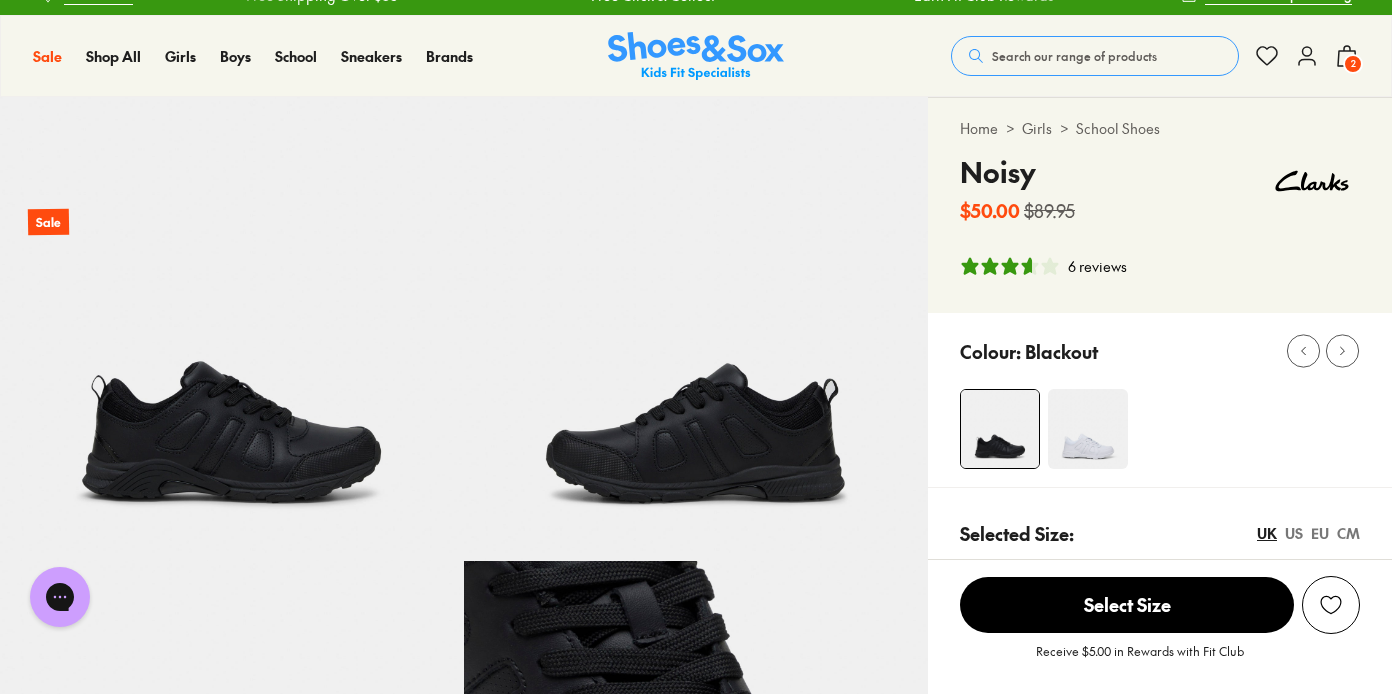 select on "*" 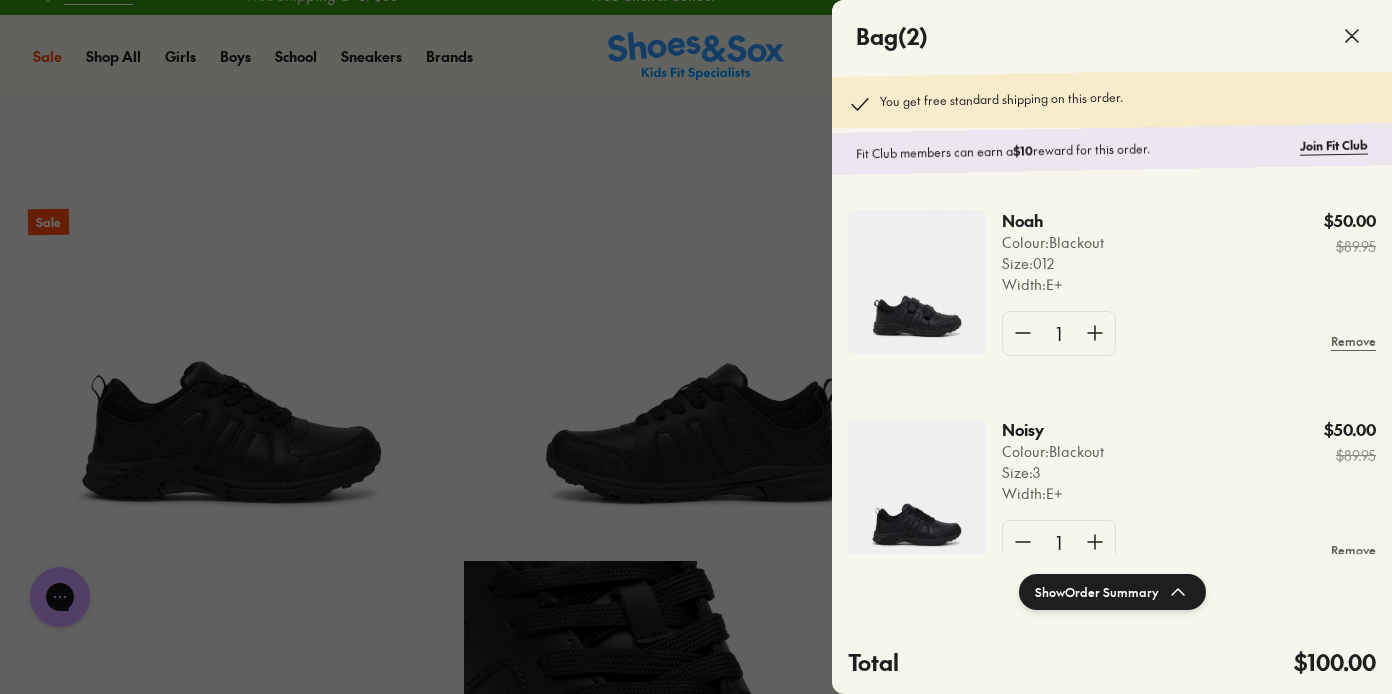 click 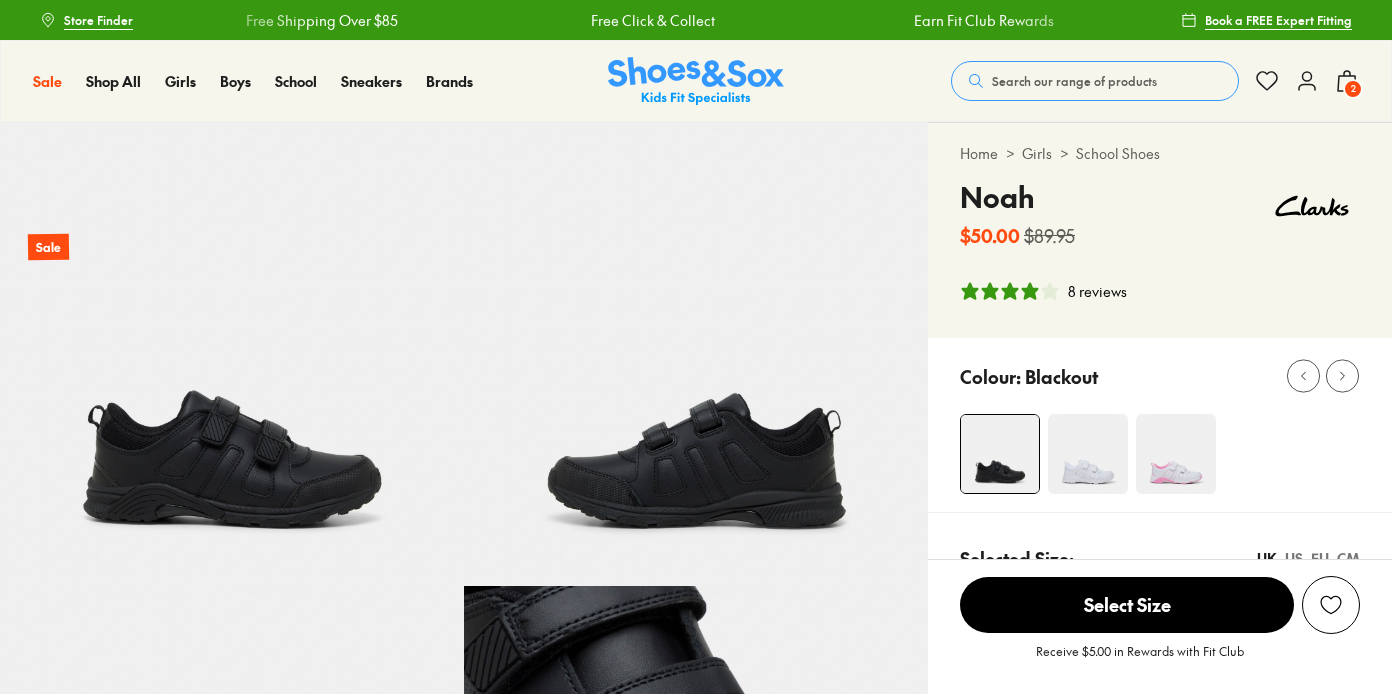 scroll, scrollTop: 779, scrollLeft: 0, axis: vertical 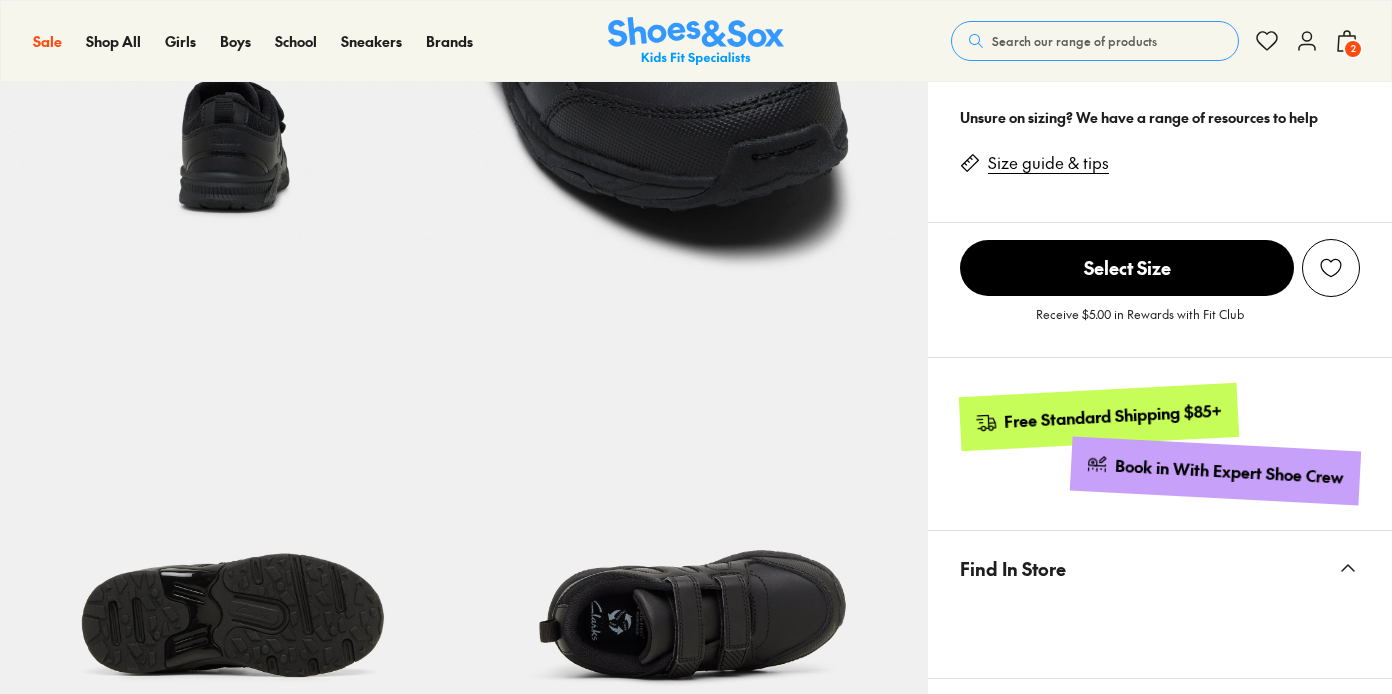 select on "*" 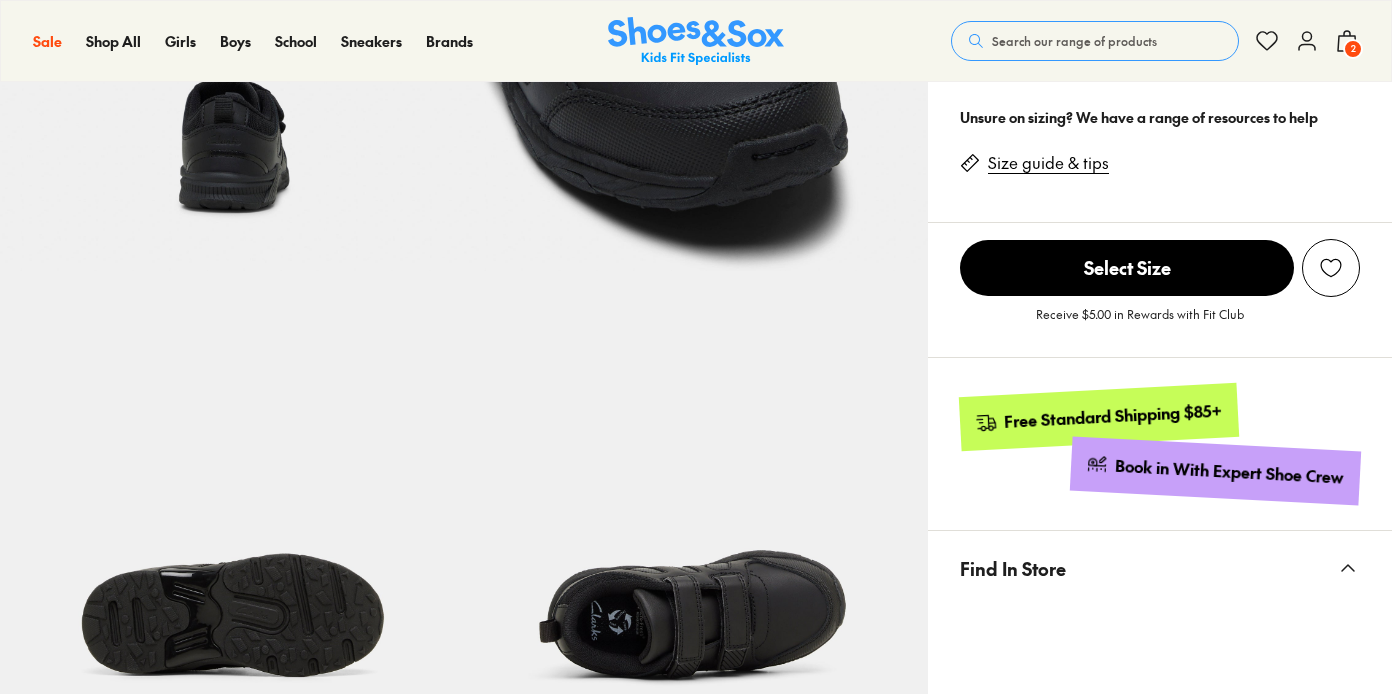 scroll, scrollTop: 354, scrollLeft: 1, axis: both 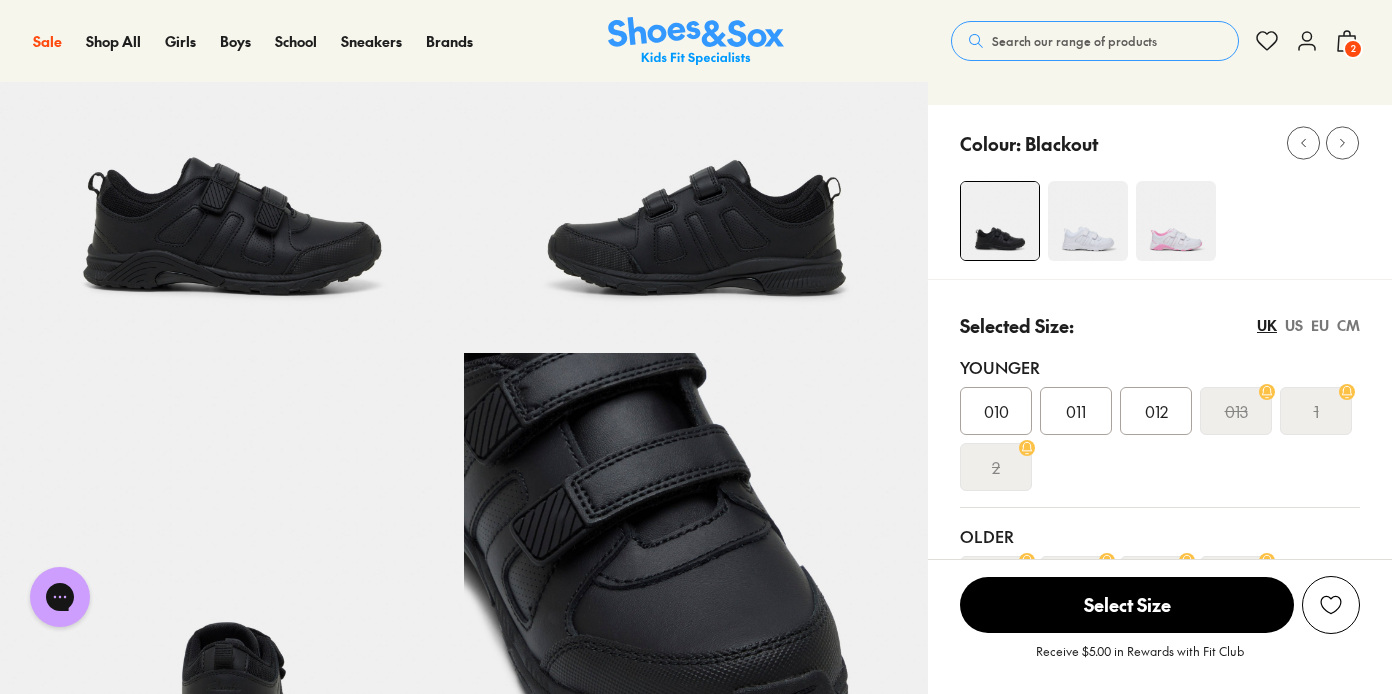 click on "Search our range of products" at bounding box center [1074, 41] 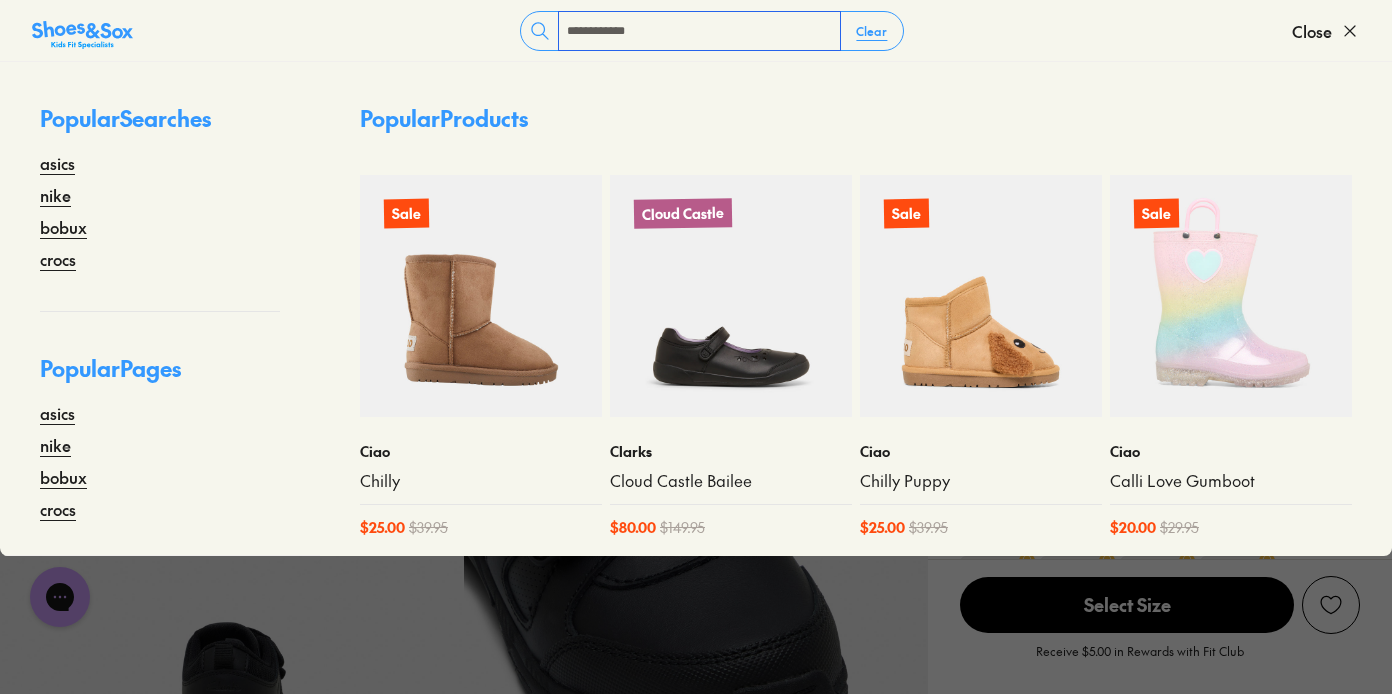 type on "**********" 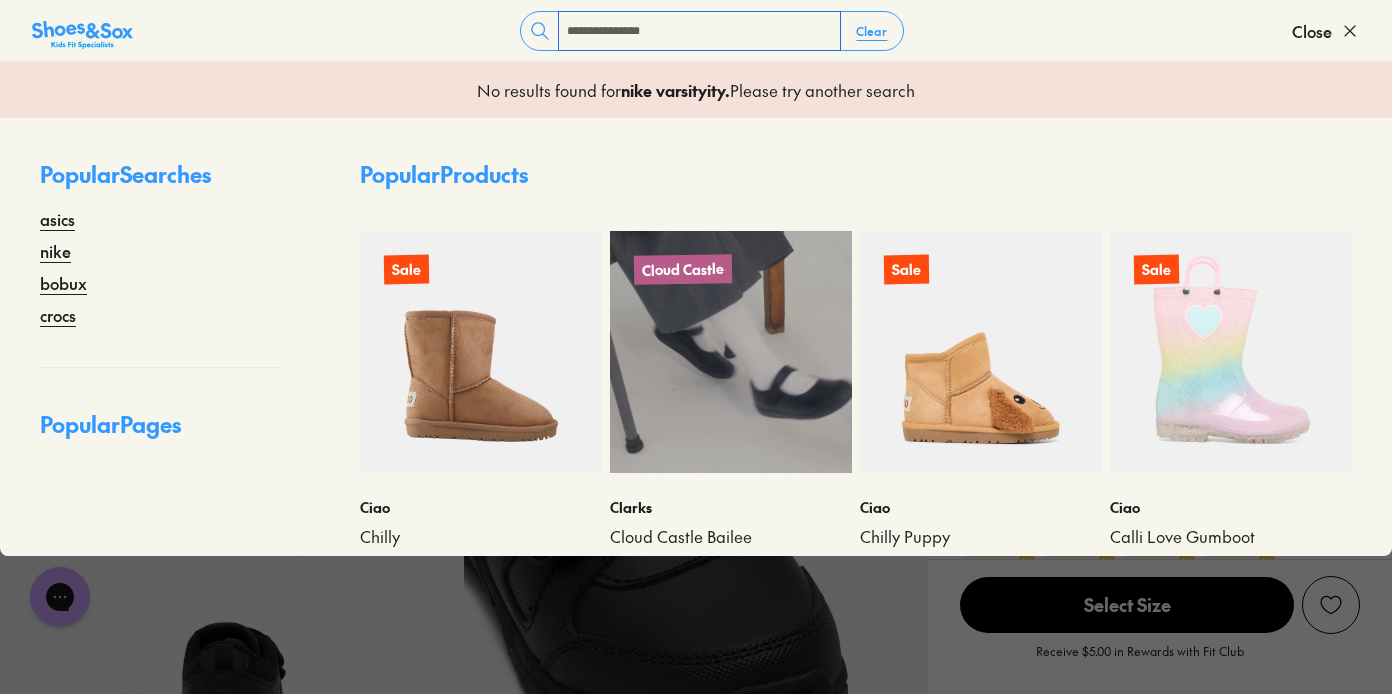 scroll, scrollTop: -7, scrollLeft: 0, axis: vertical 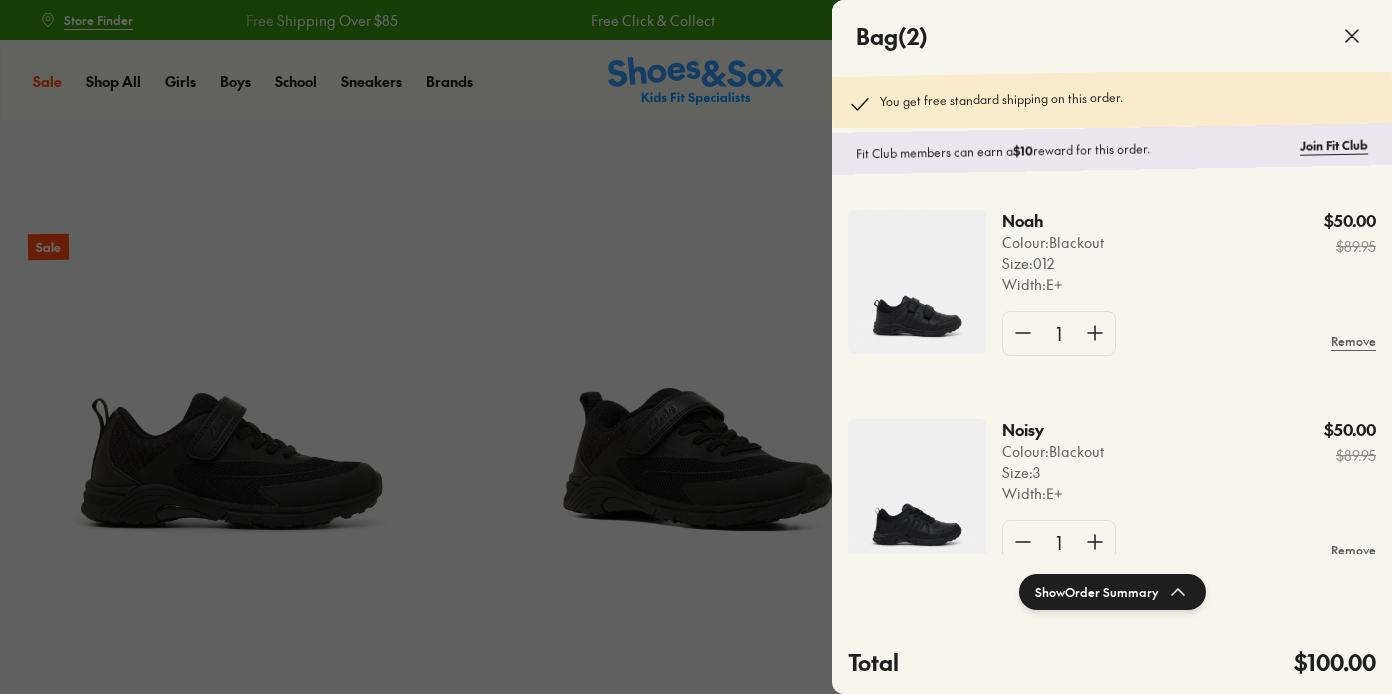 select on "*" 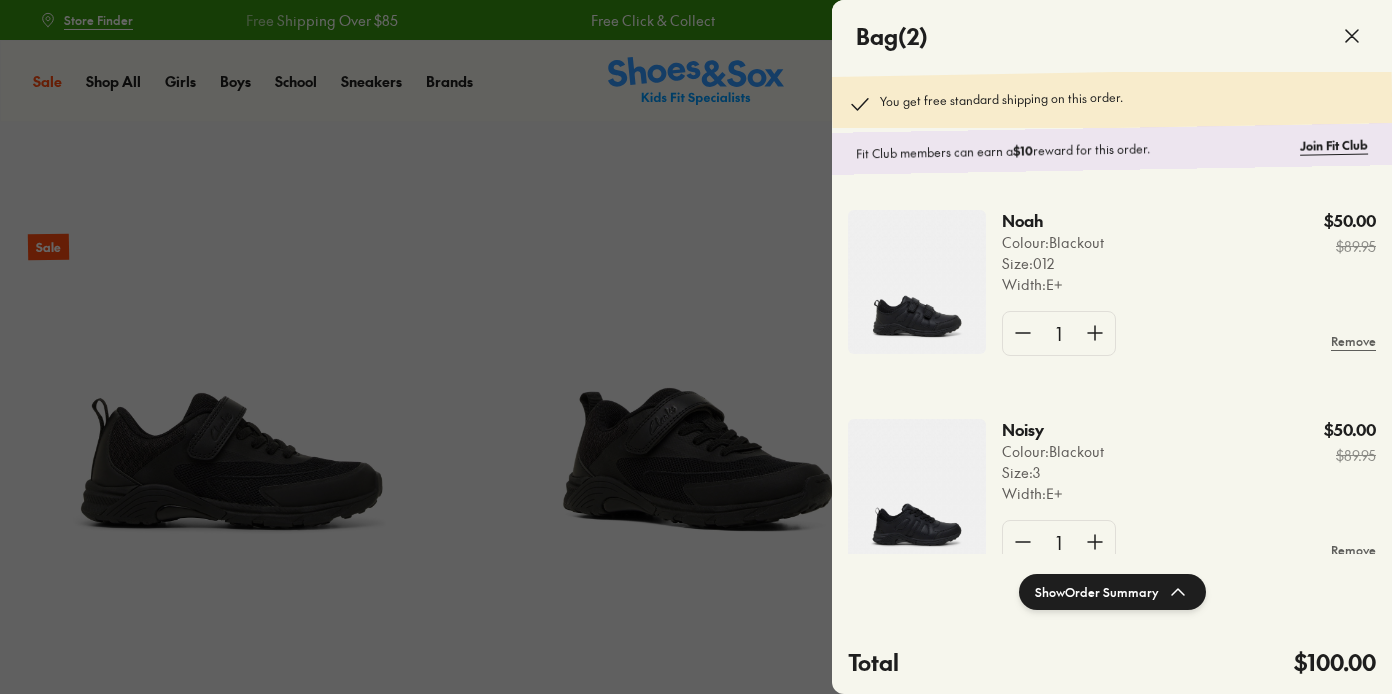 scroll, scrollTop: 0, scrollLeft: 0, axis: both 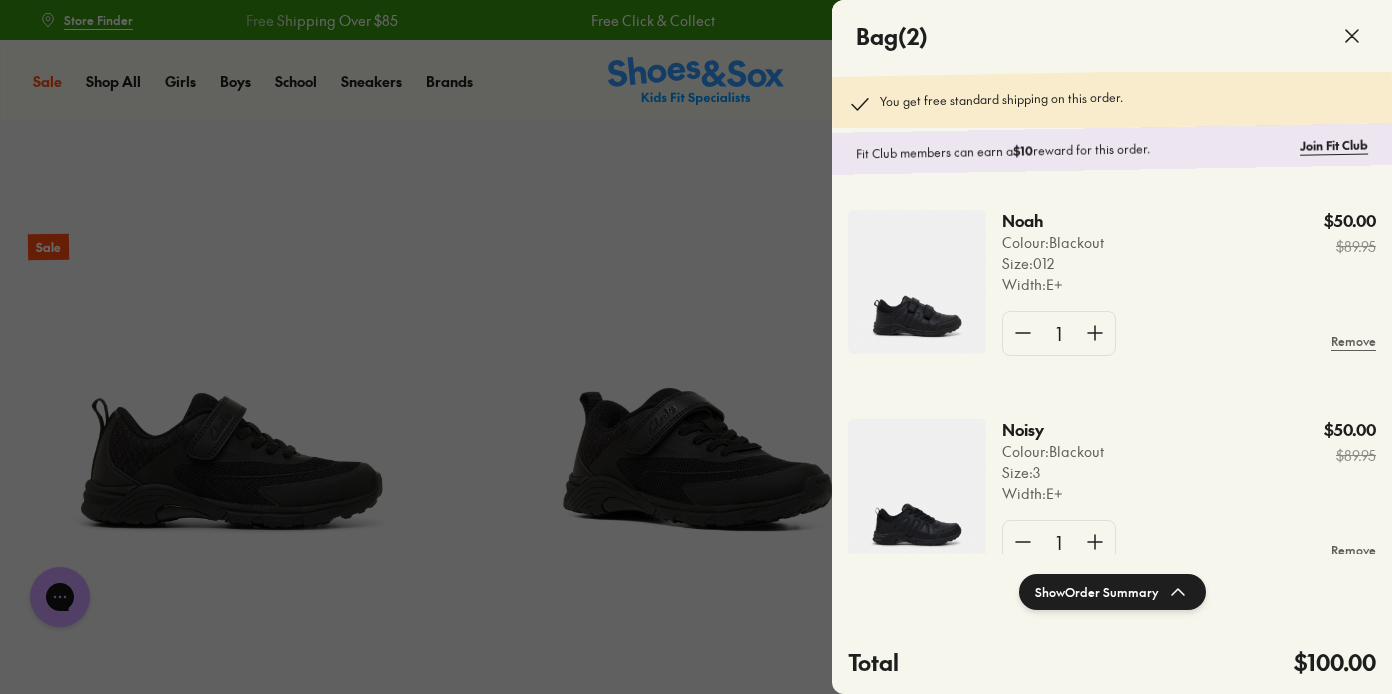click 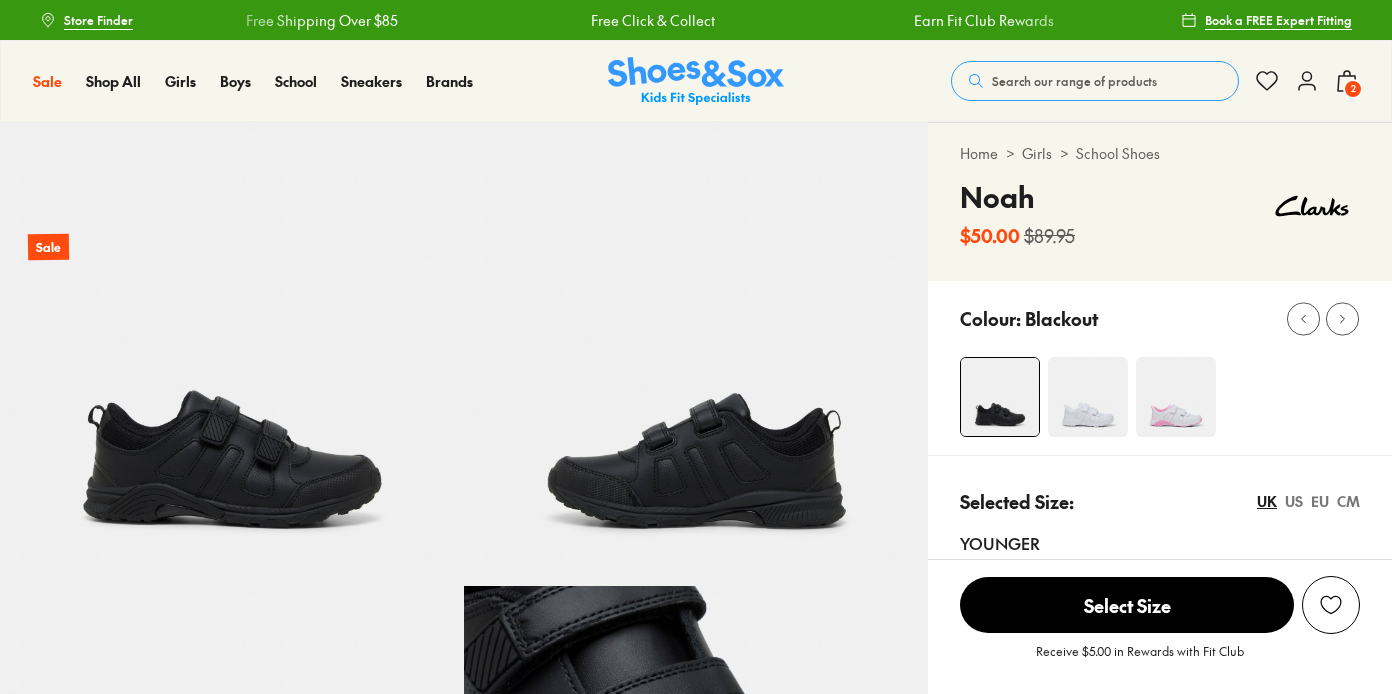 scroll, scrollTop: 317, scrollLeft: 0, axis: vertical 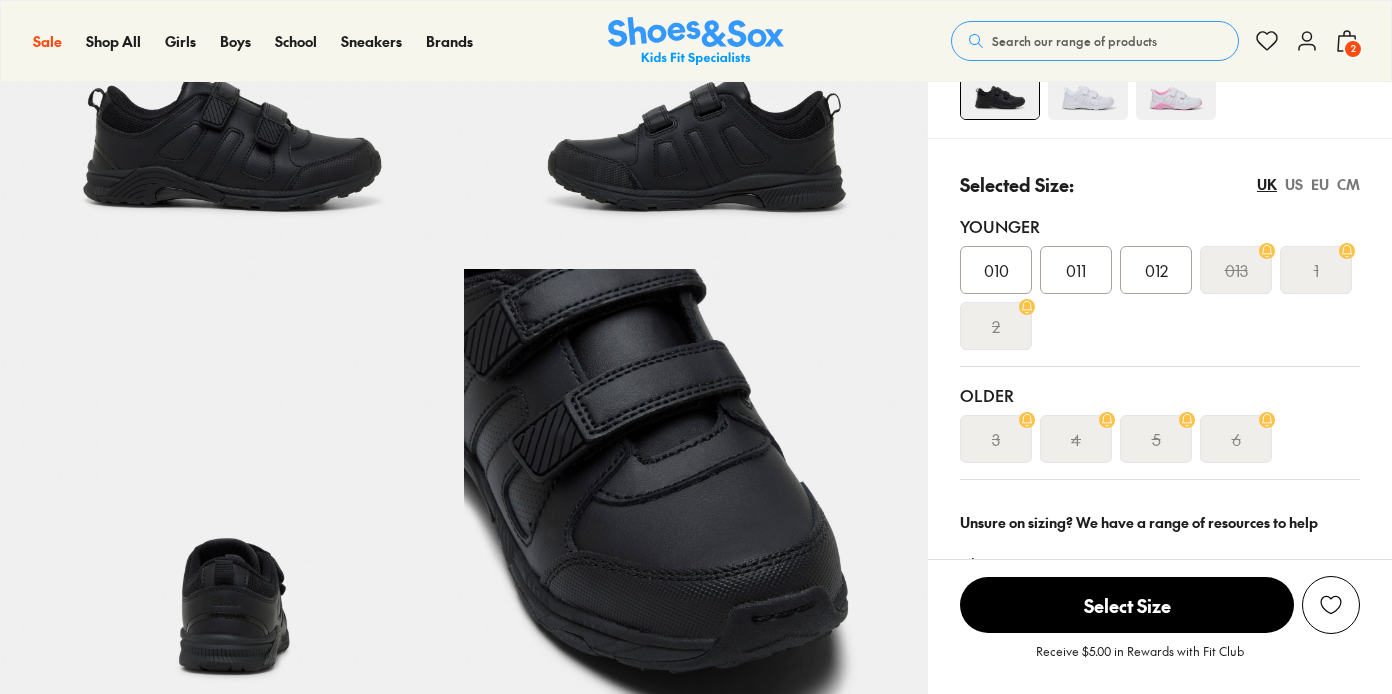 click on "012" at bounding box center (1156, 270) 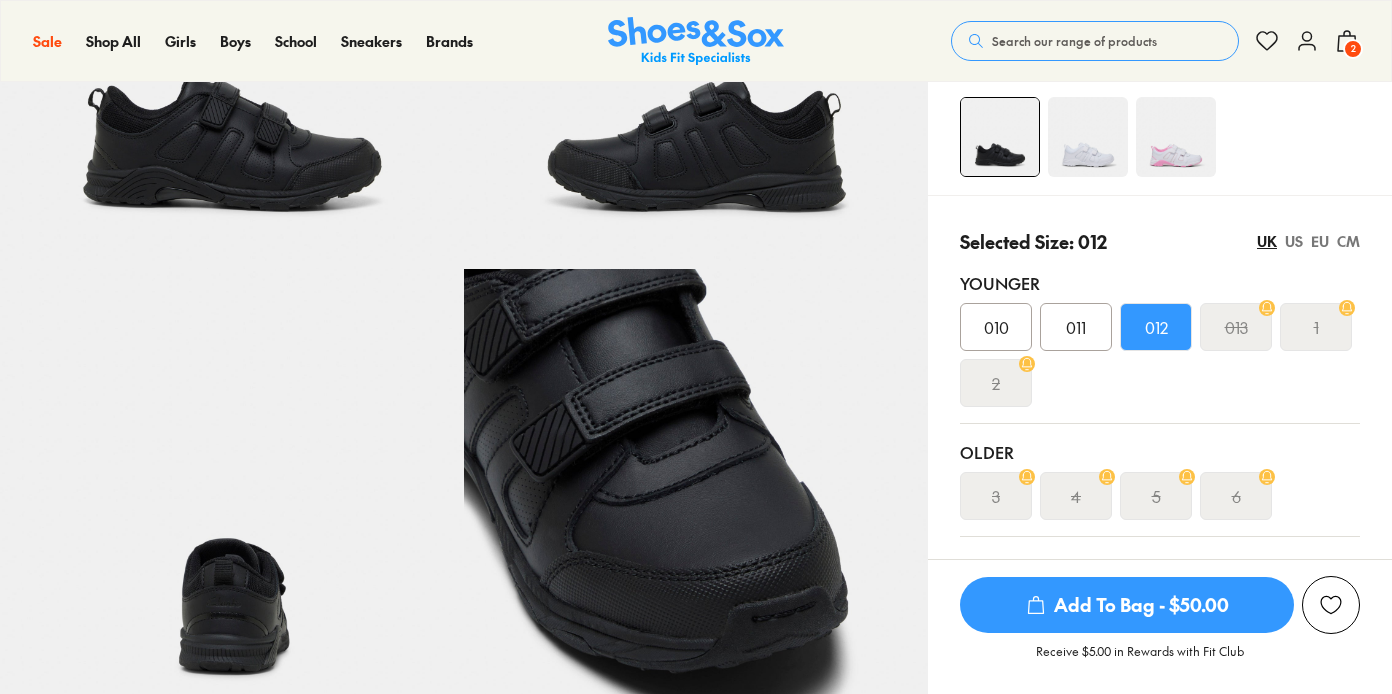 scroll, scrollTop: 0, scrollLeft: 0, axis: both 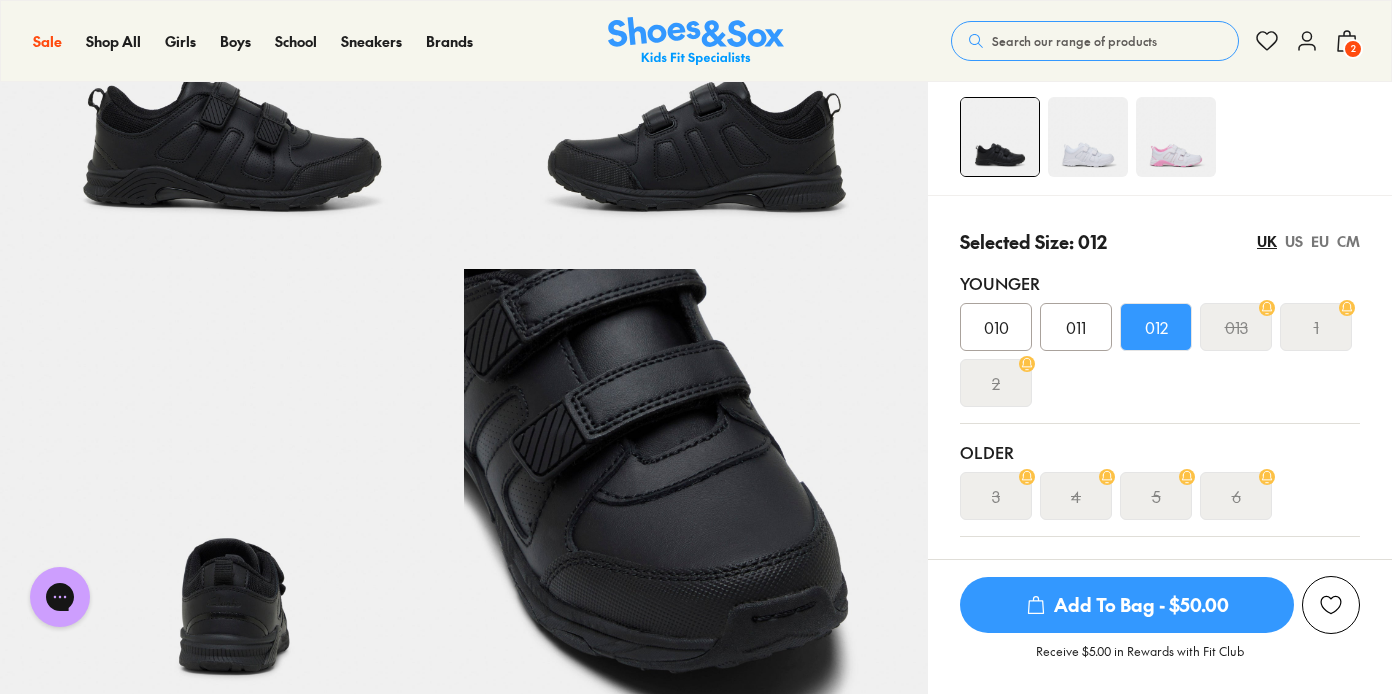 click at bounding box center [1331, 605] 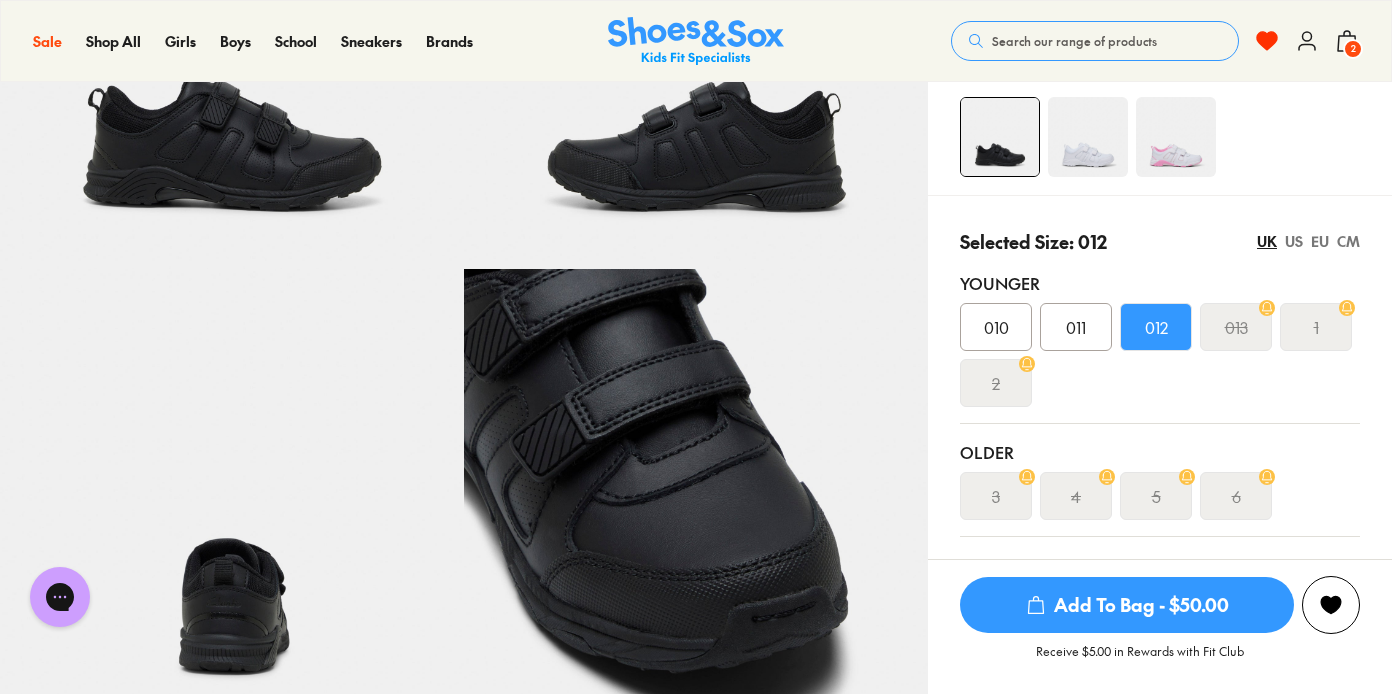 click 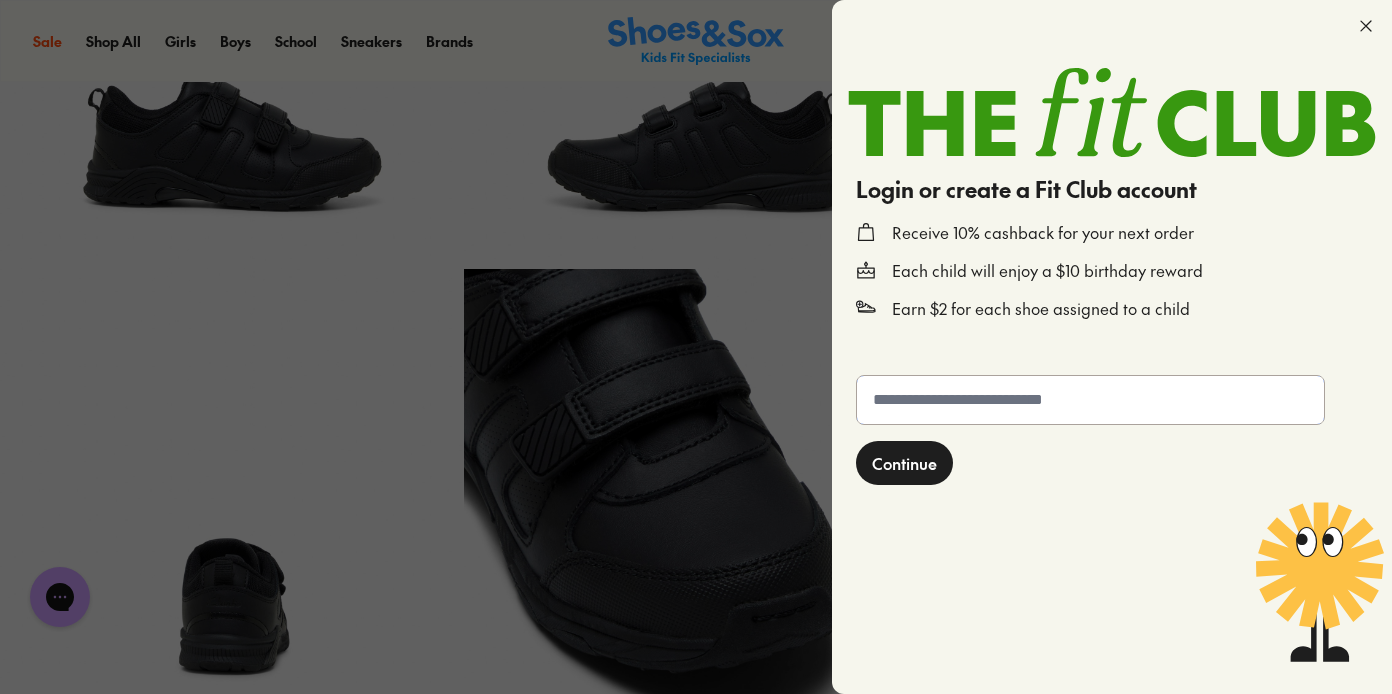 click 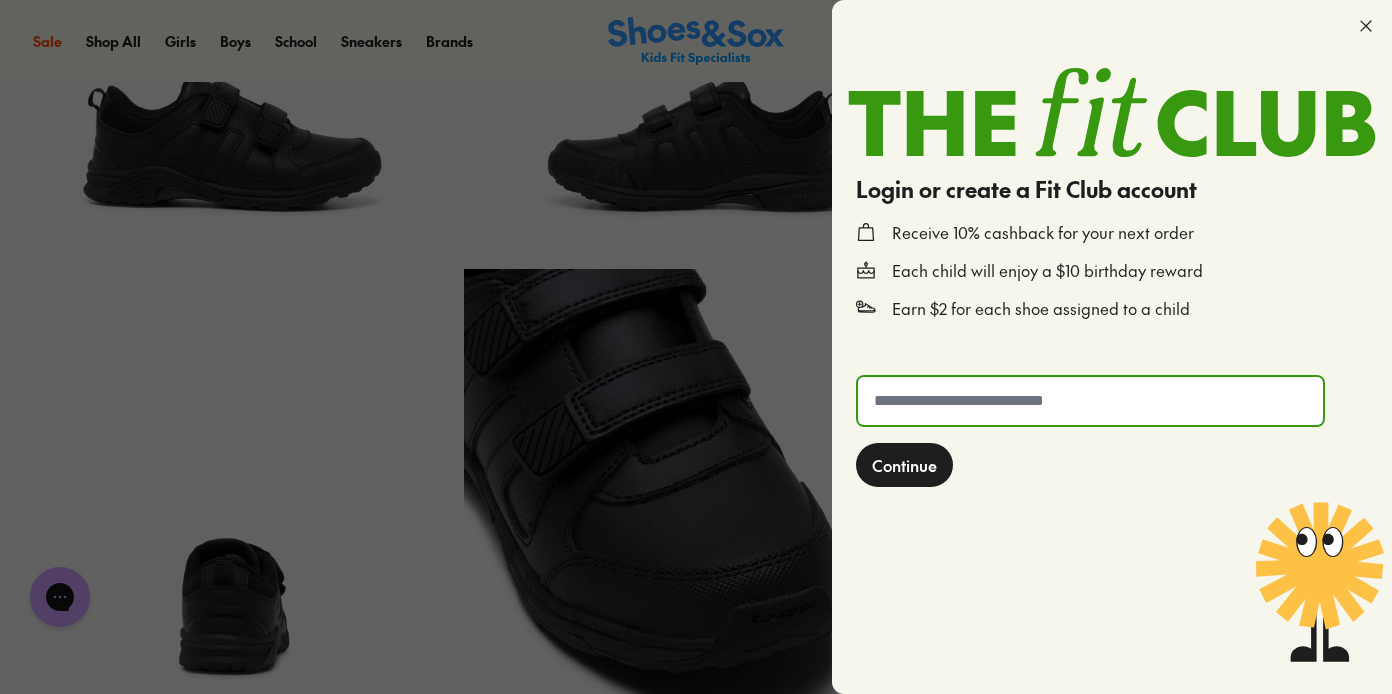 type on "**********" 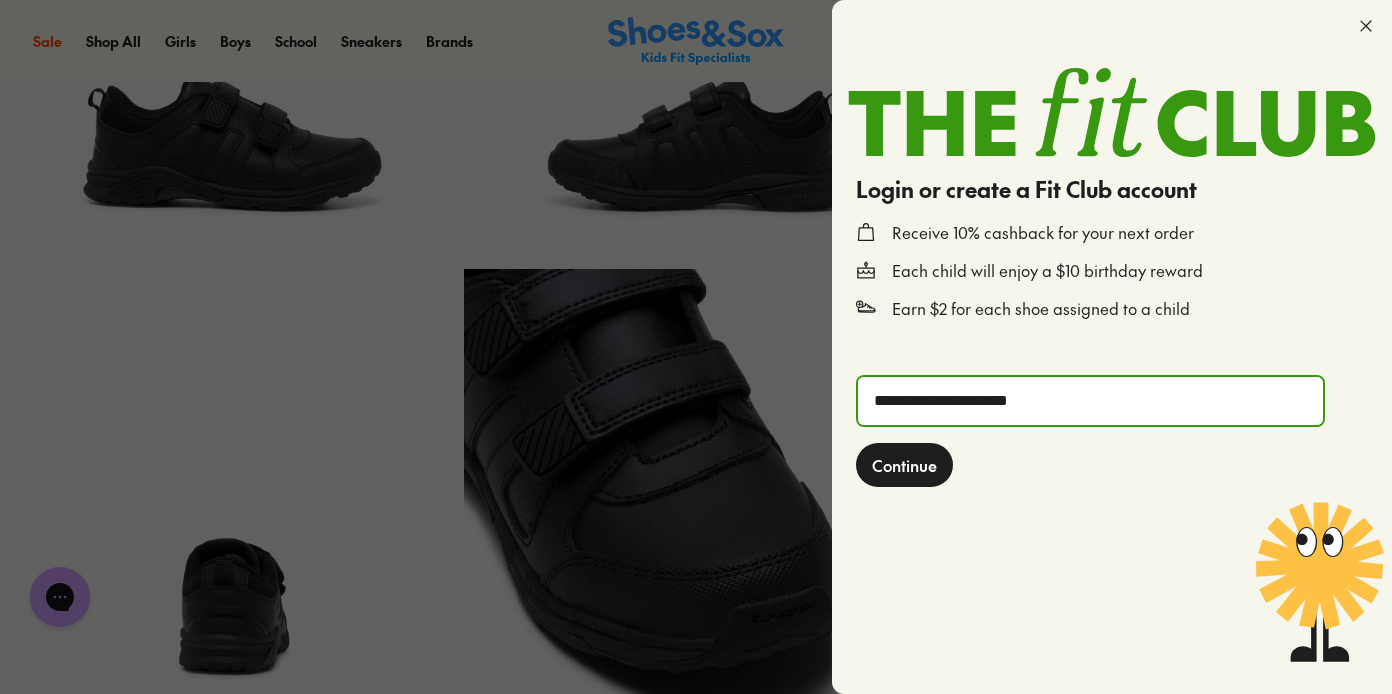 click on "Continue" 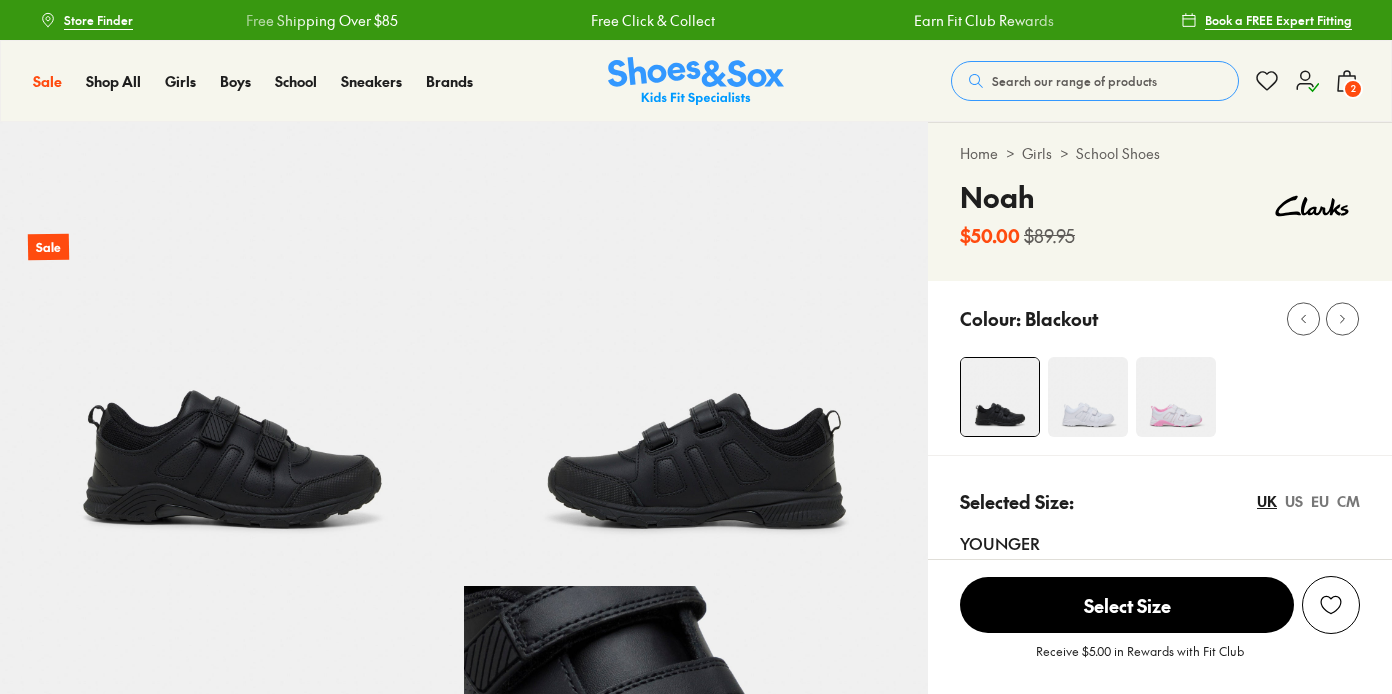 scroll, scrollTop: 202, scrollLeft: 0, axis: vertical 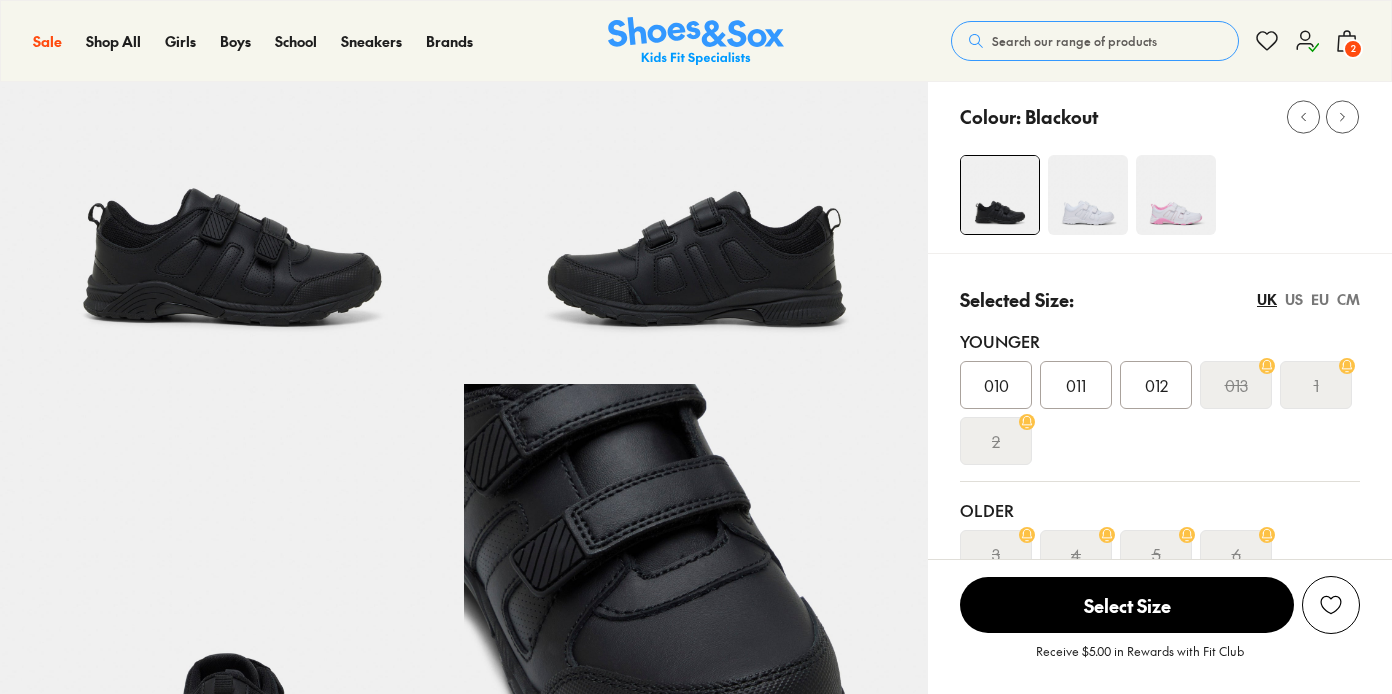 click on "012" at bounding box center (1156, 385) 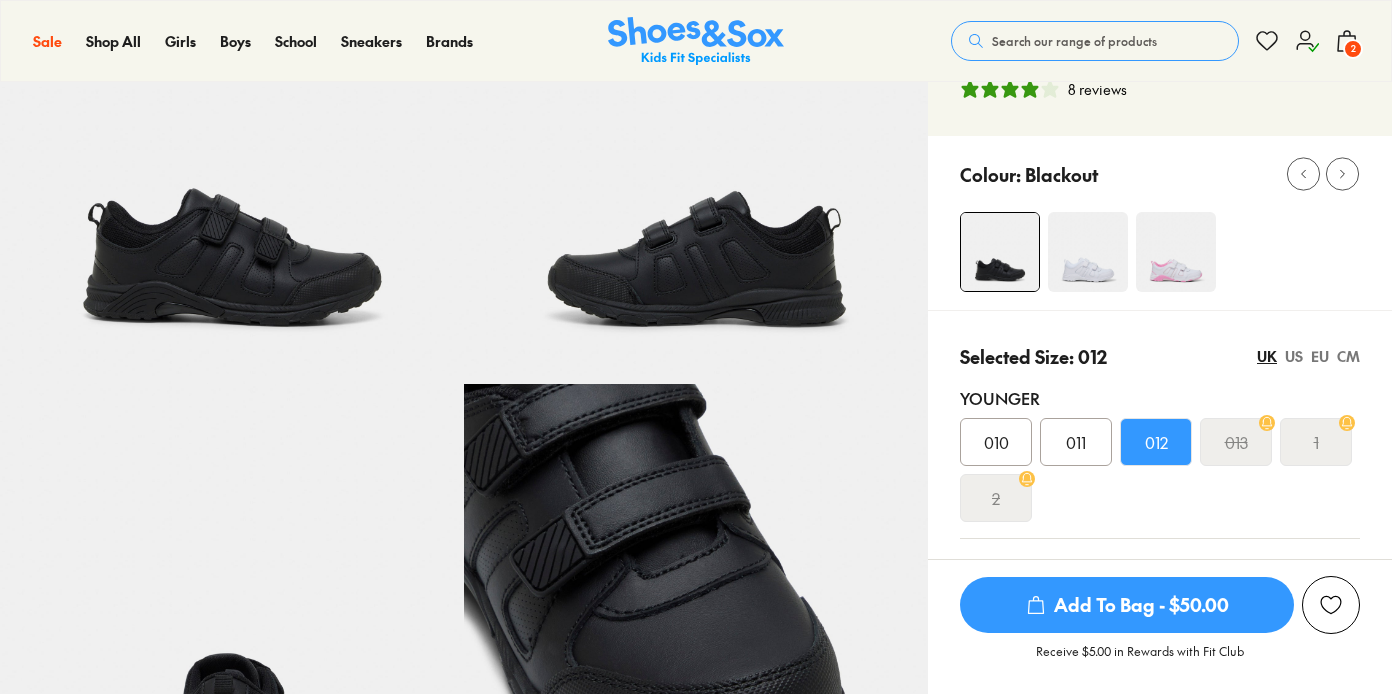 click at bounding box center [1331, 605] 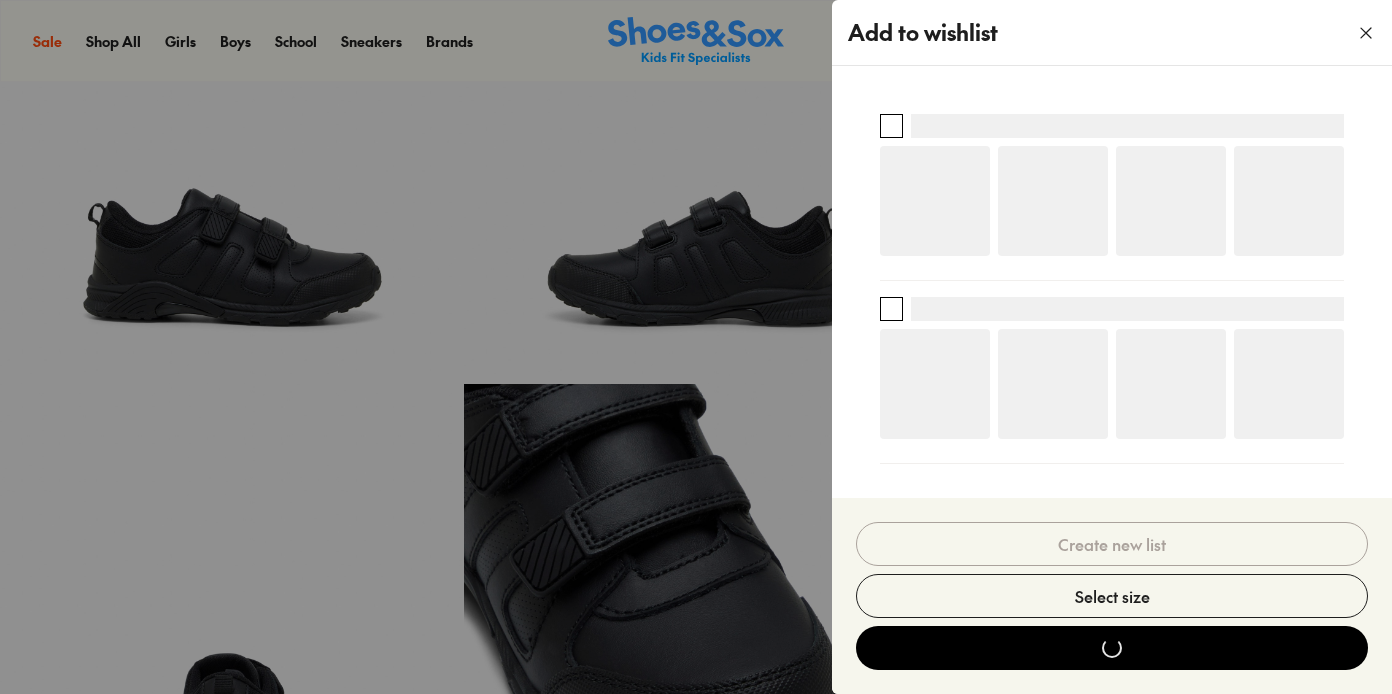 scroll, scrollTop: 0, scrollLeft: 0, axis: both 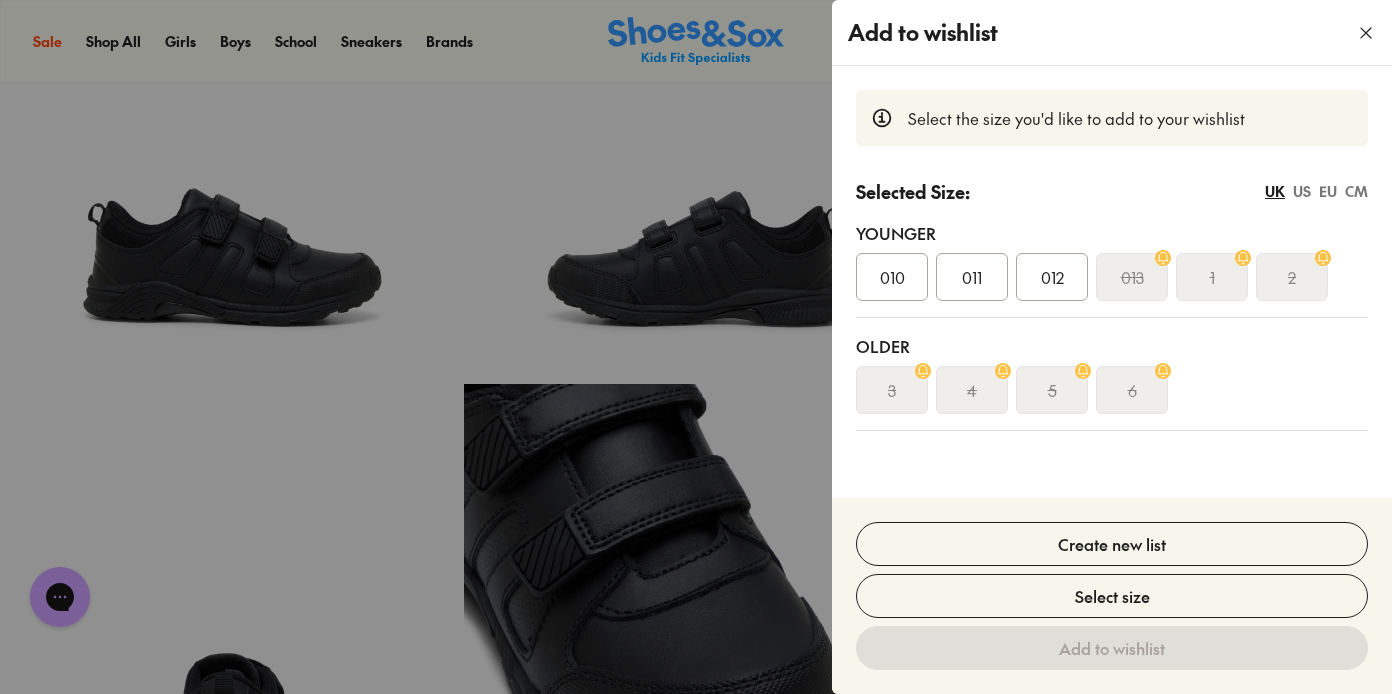 click on "012" at bounding box center (1052, 277) 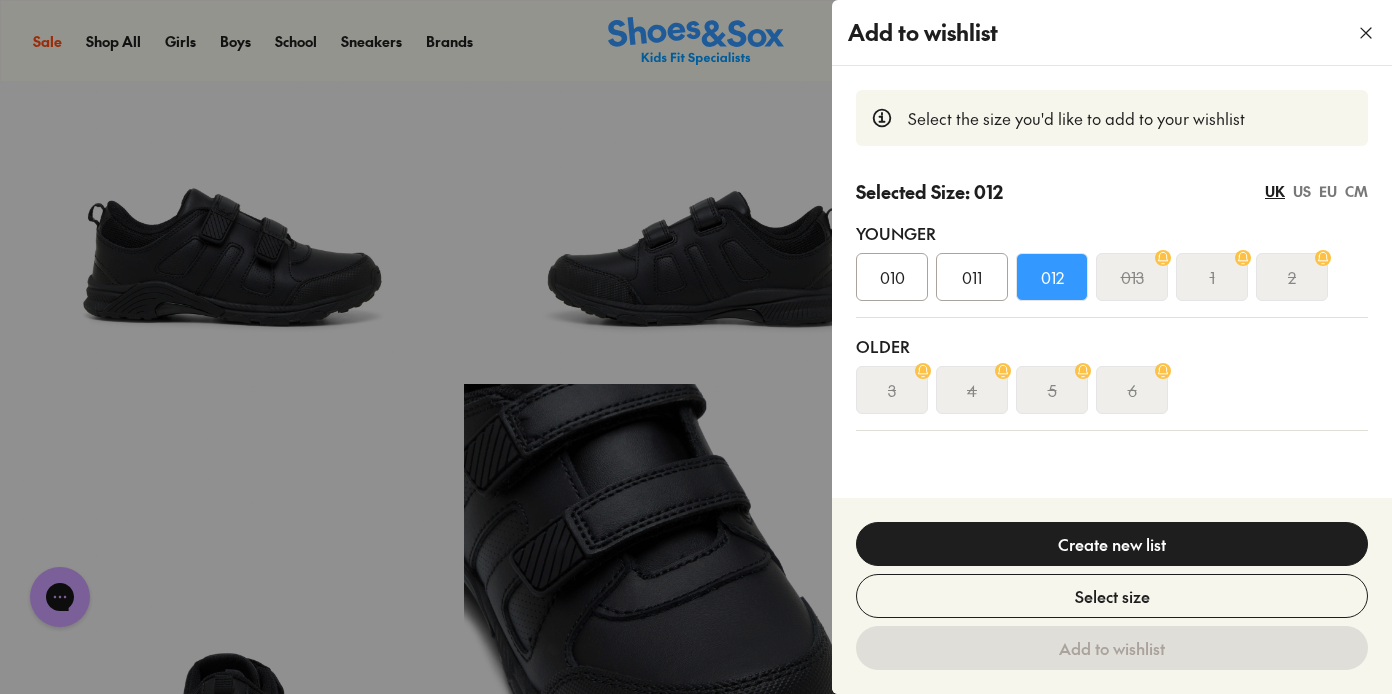 click on "Create new list" at bounding box center (1112, 544) 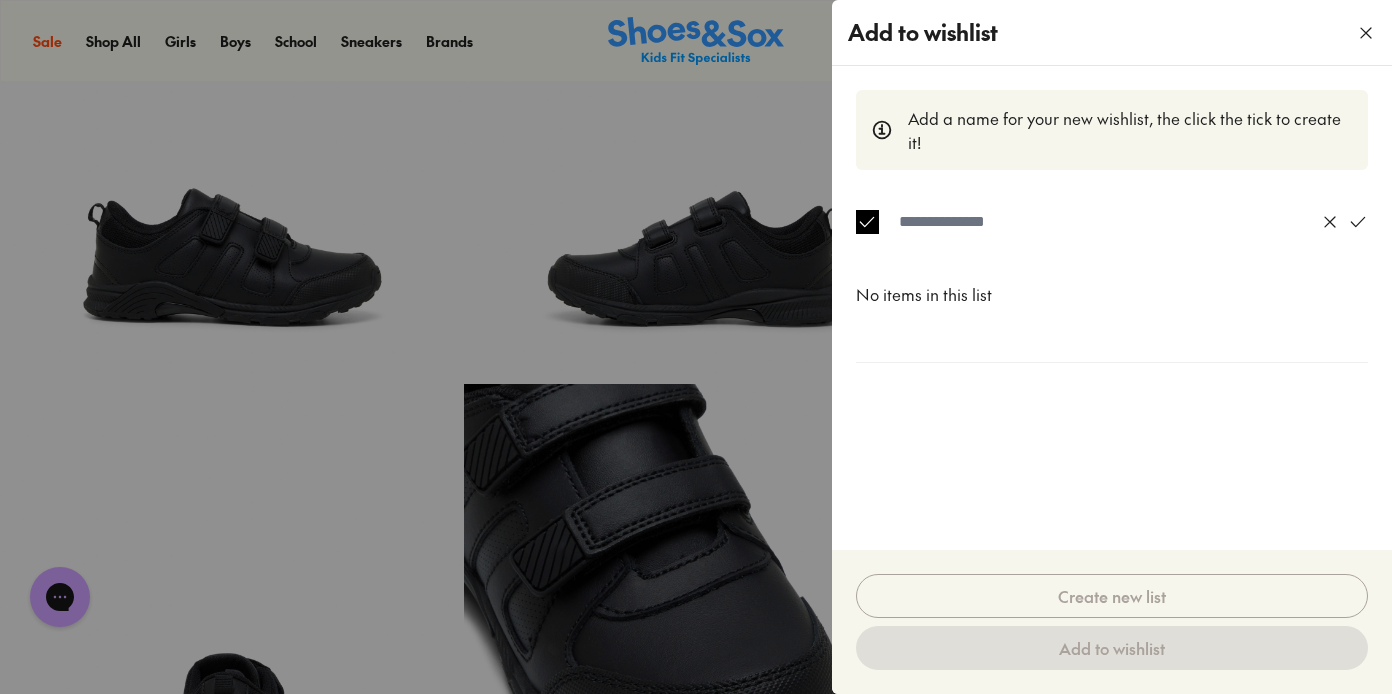 click at bounding box center (1103, 222) 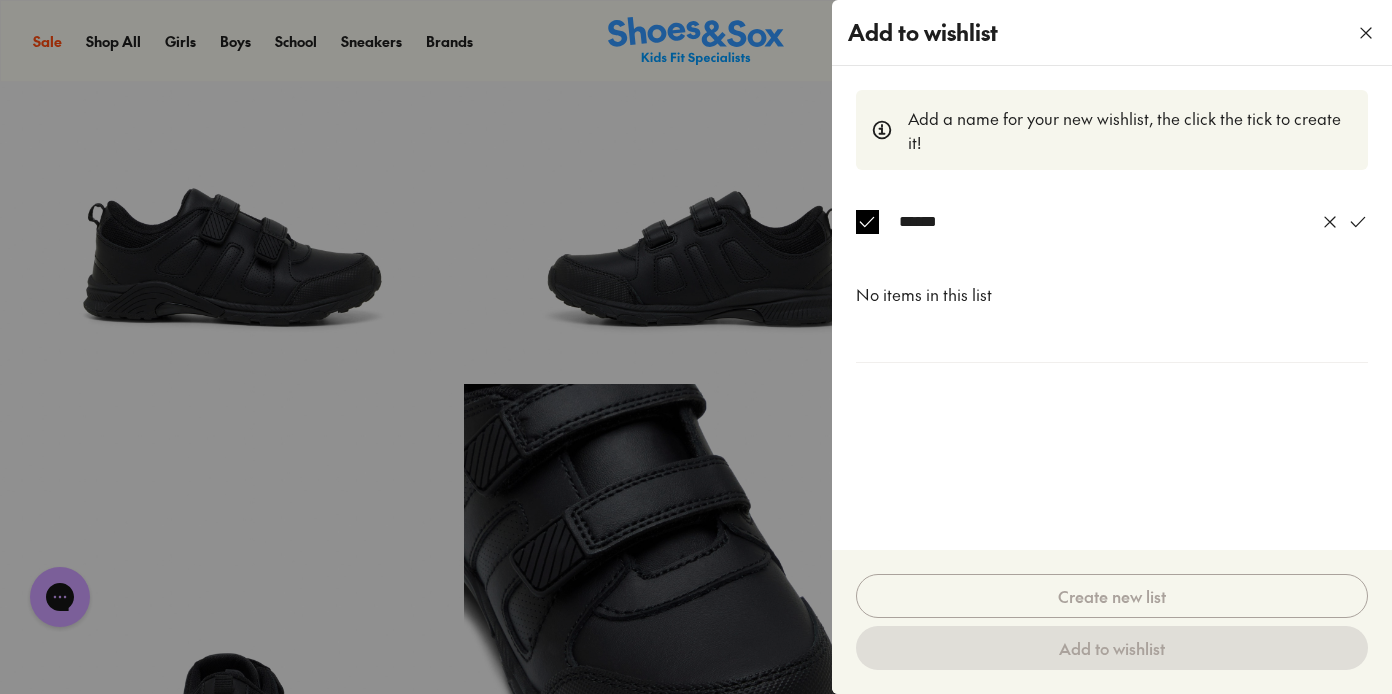 type on "******" 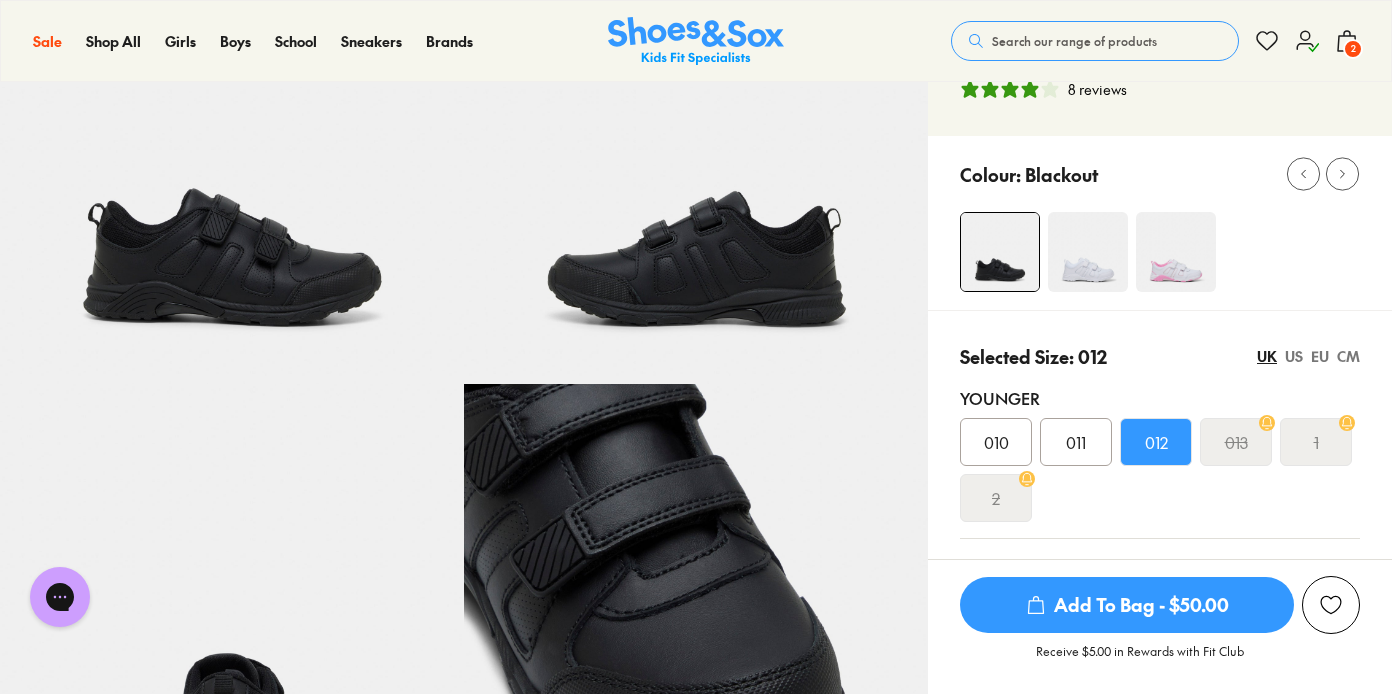 click at bounding box center [1331, 605] 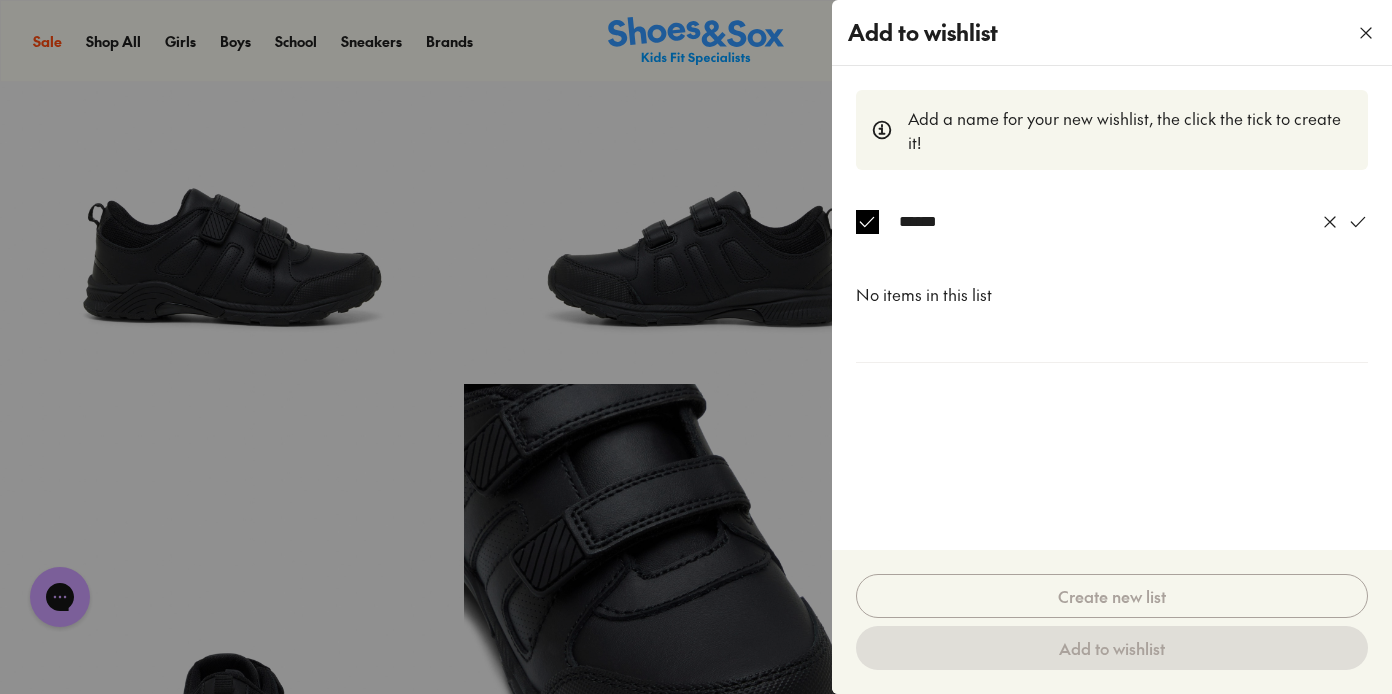 click on "******" at bounding box center [1103, 222] 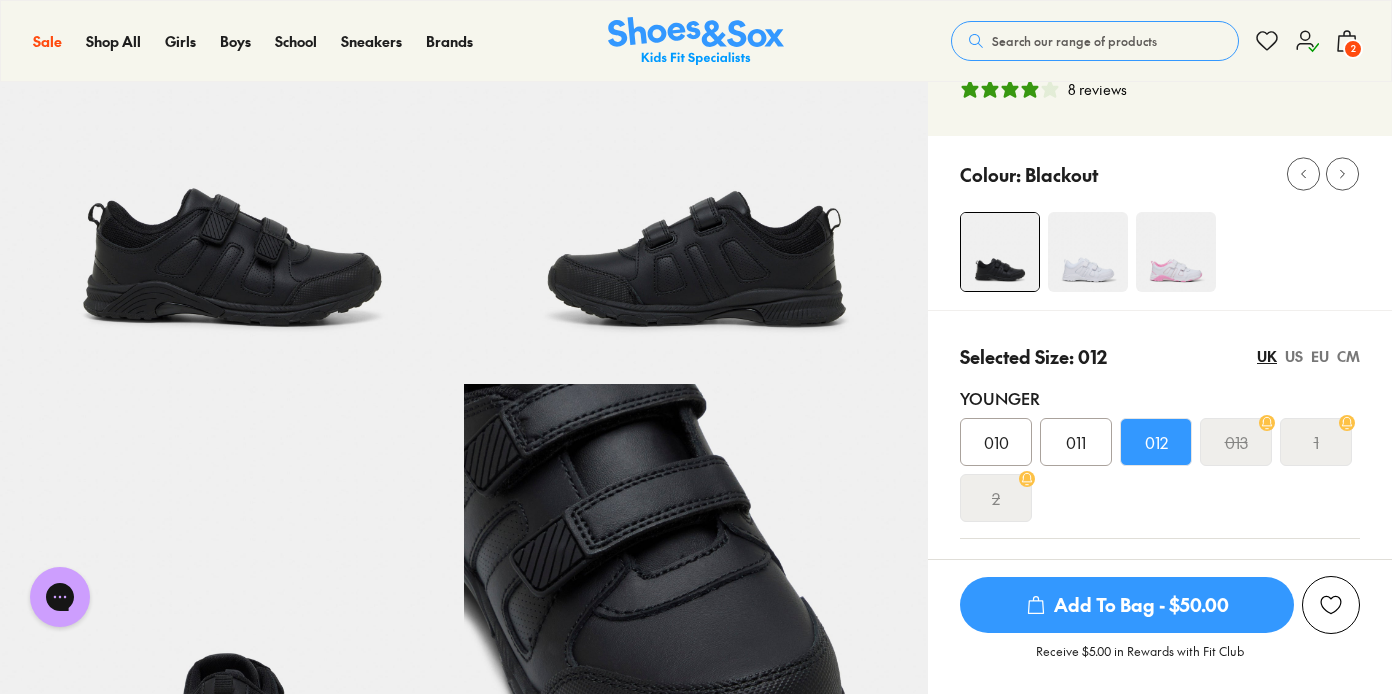 click at bounding box center (1331, 605) 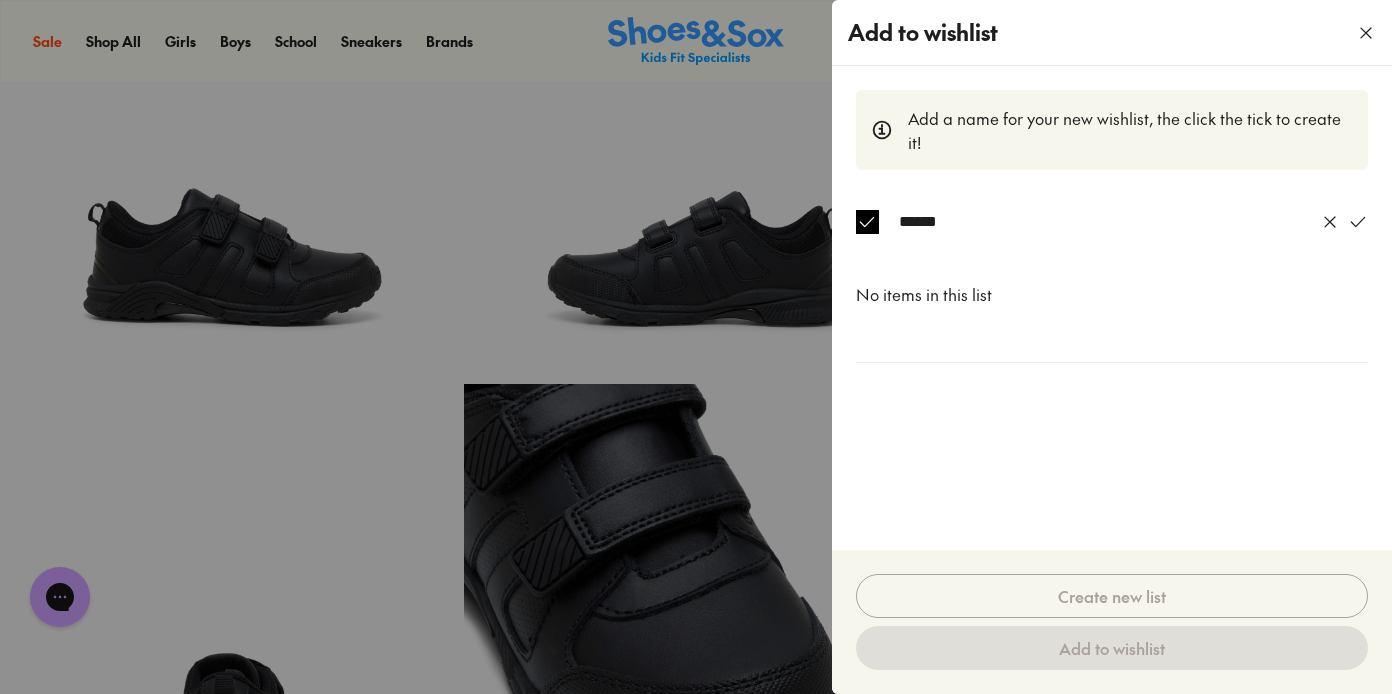 click 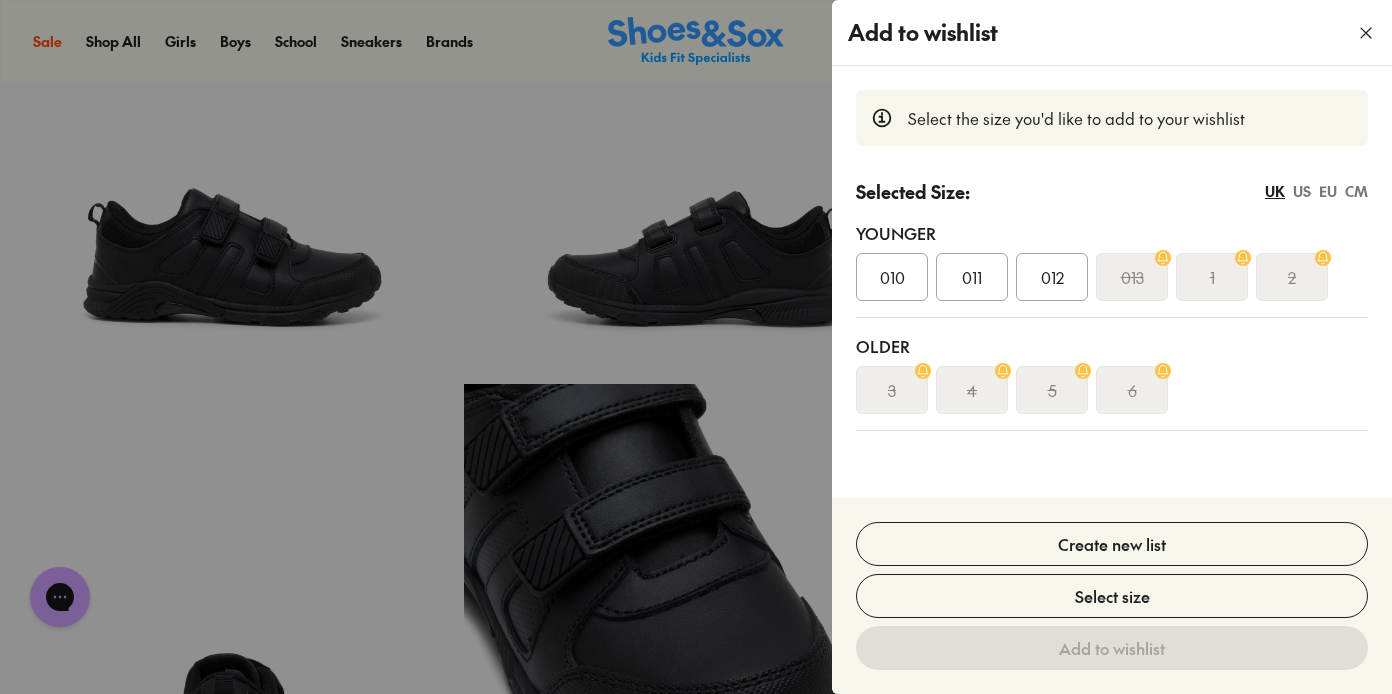 click on "012" at bounding box center [1052, 277] 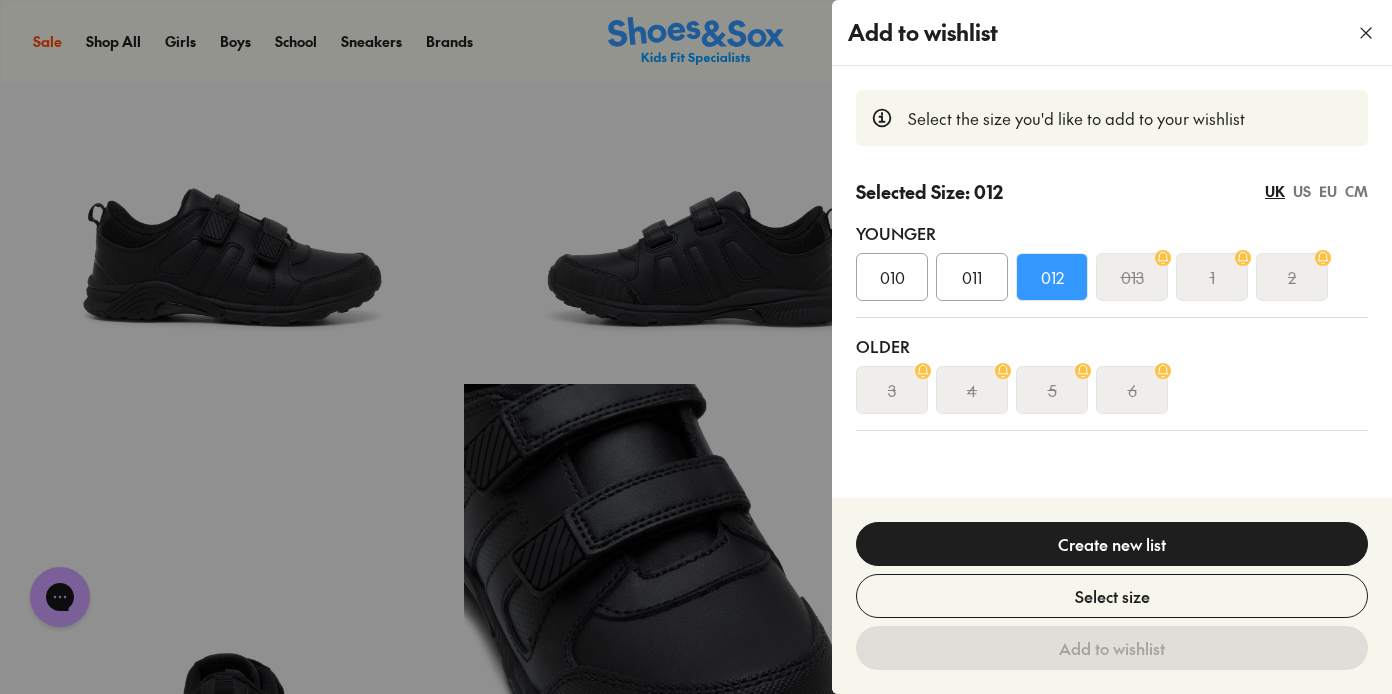 click on "Create new list" at bounding box center [1112, 544] 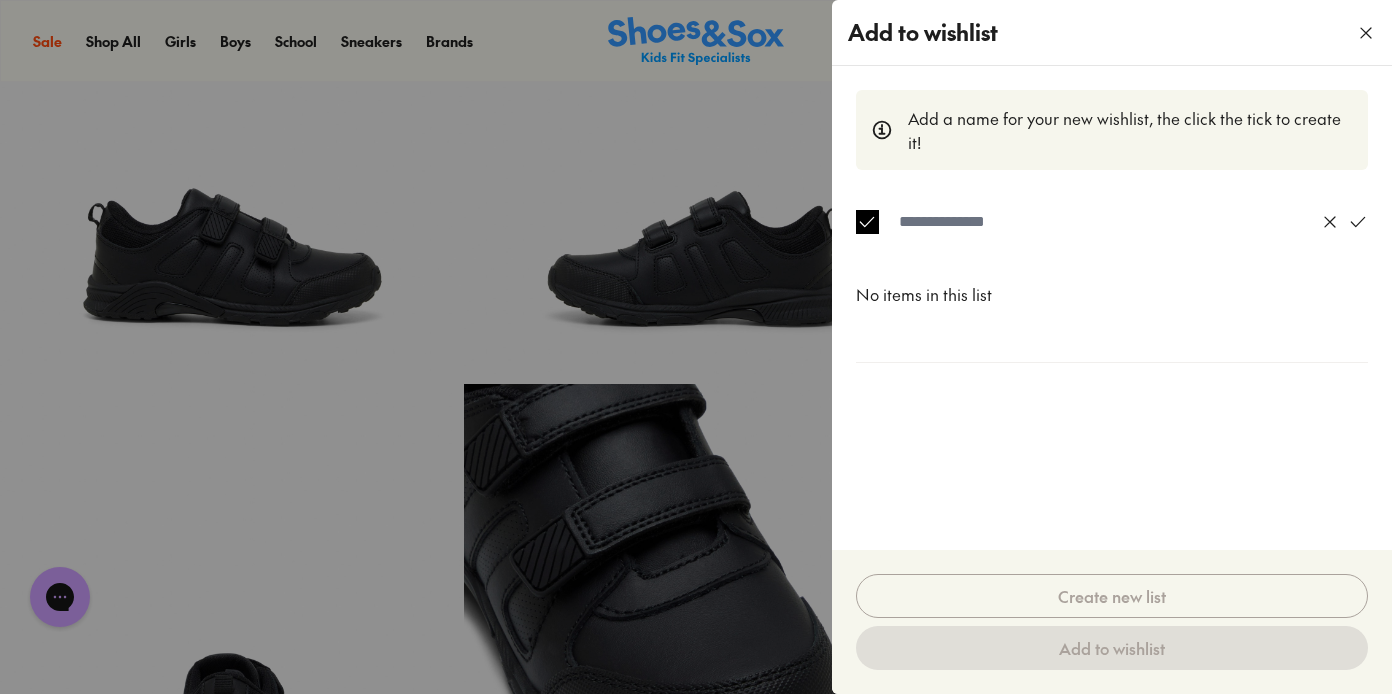 click at bounding box center (1103, 222) 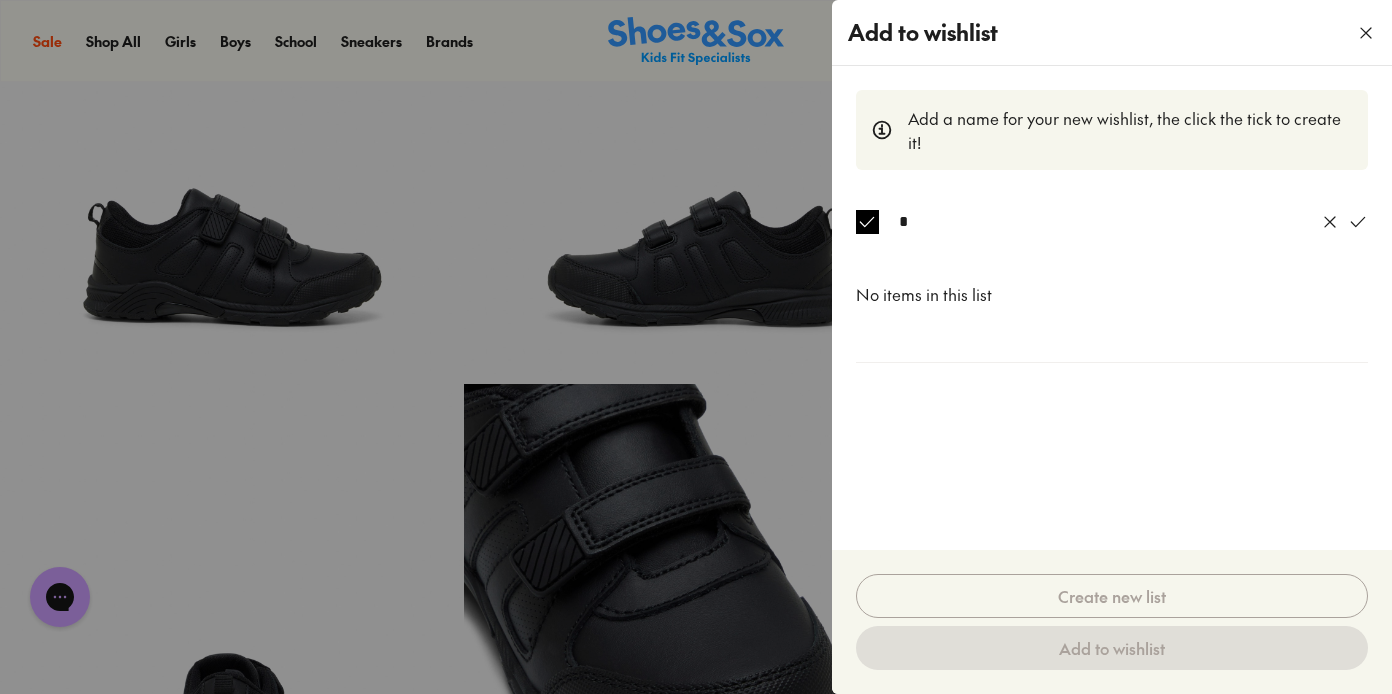 type on "*" 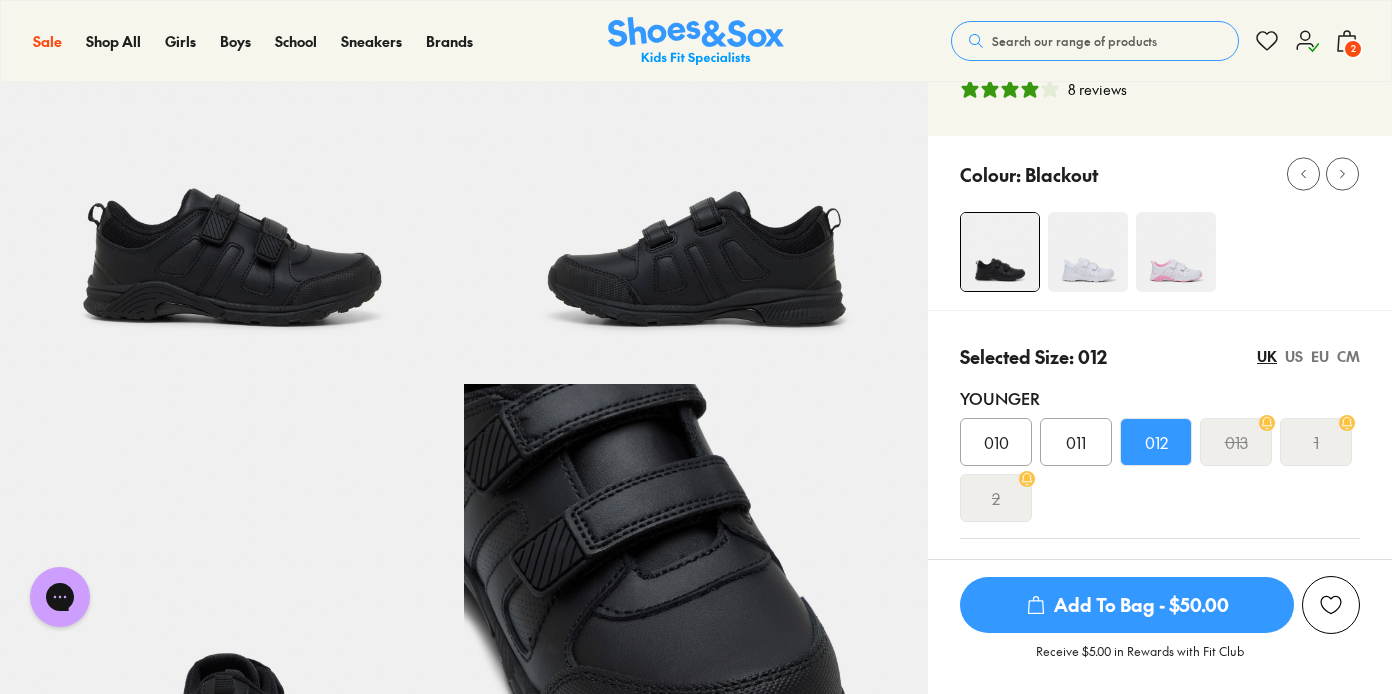 click on "2" 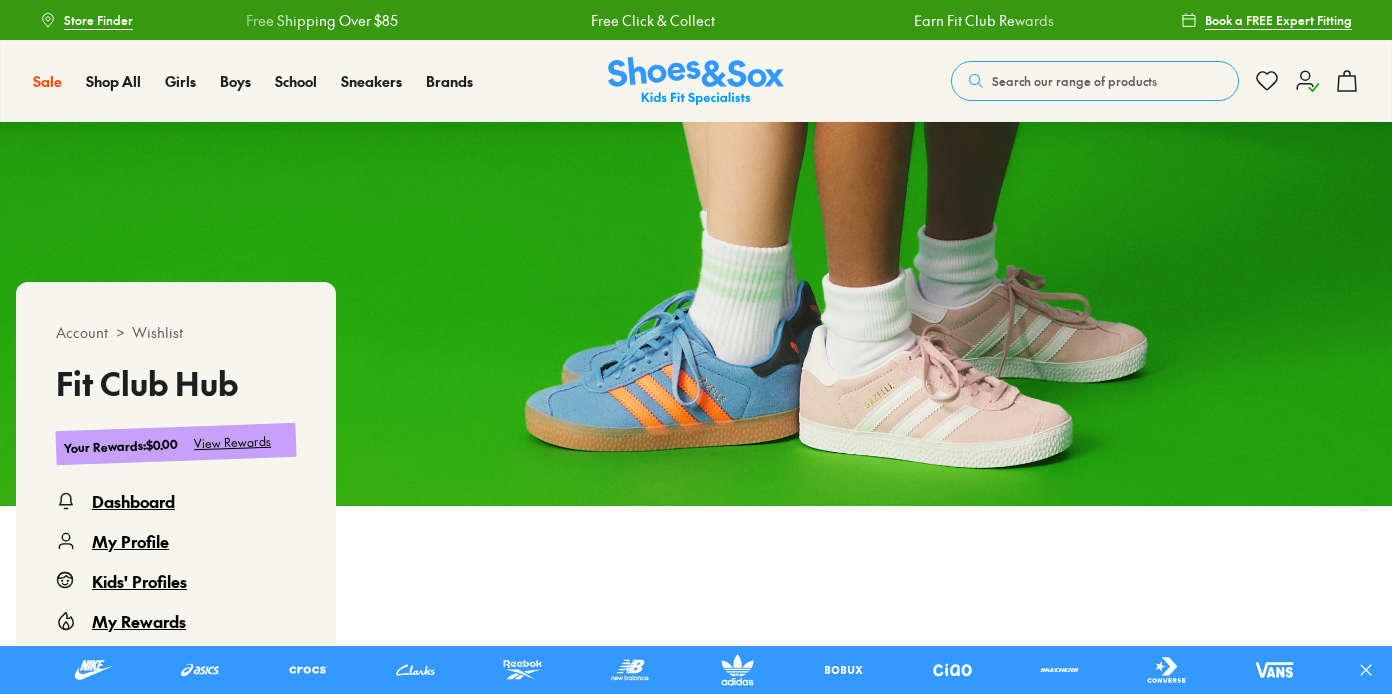 scroll, scrollTop: 0, scrollLeft: 0, axis: both 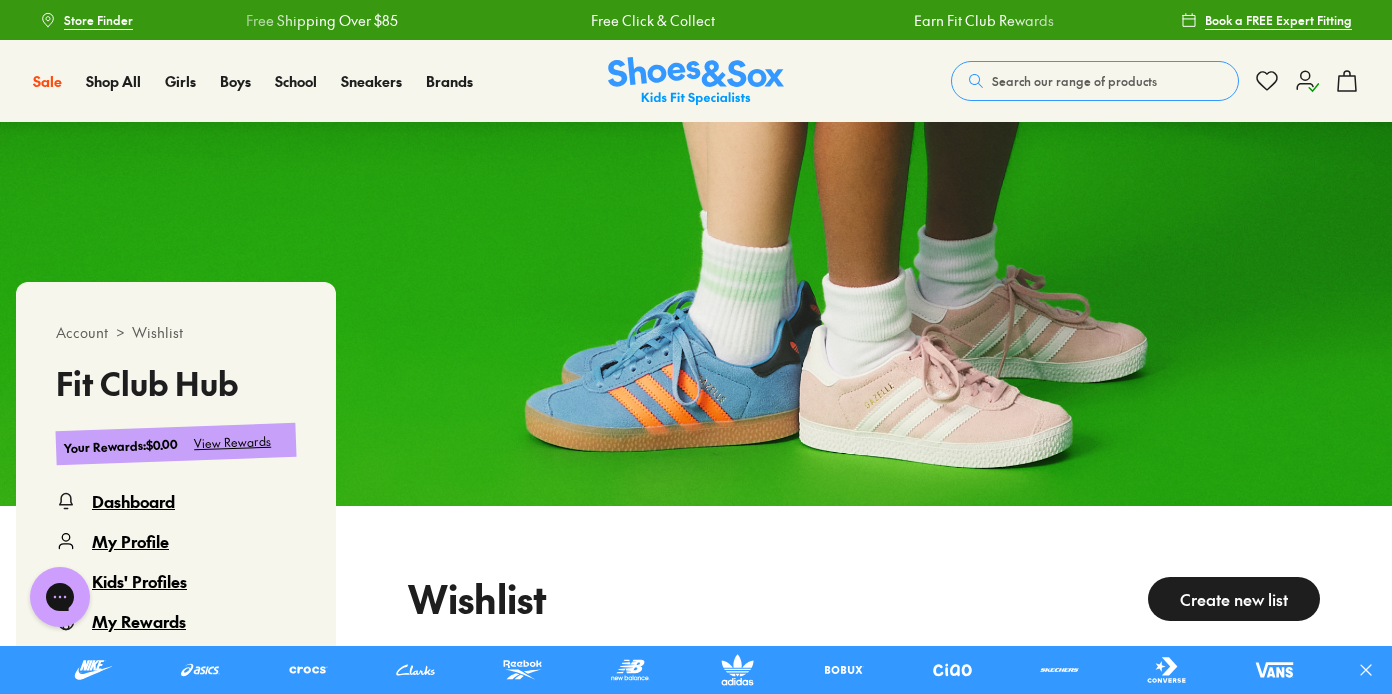 click on "Search our range of products" at bounding box center [1074, 81] 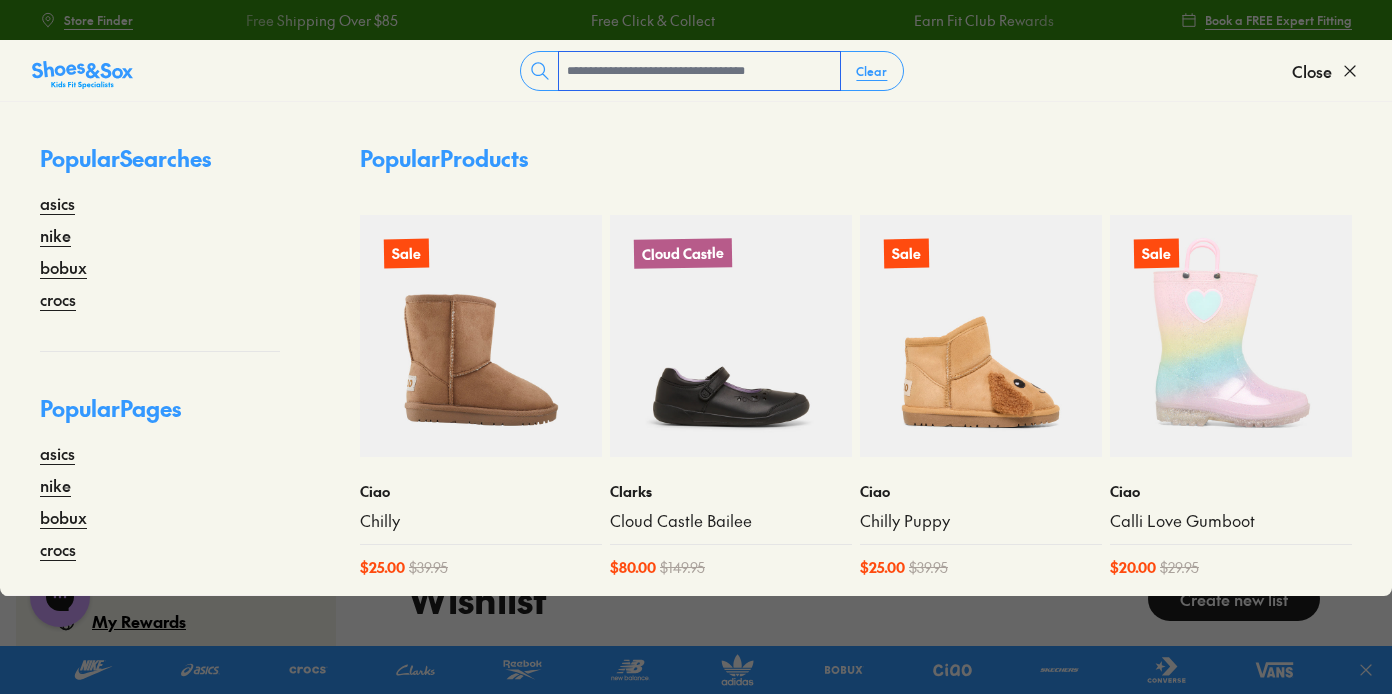 type on "*" 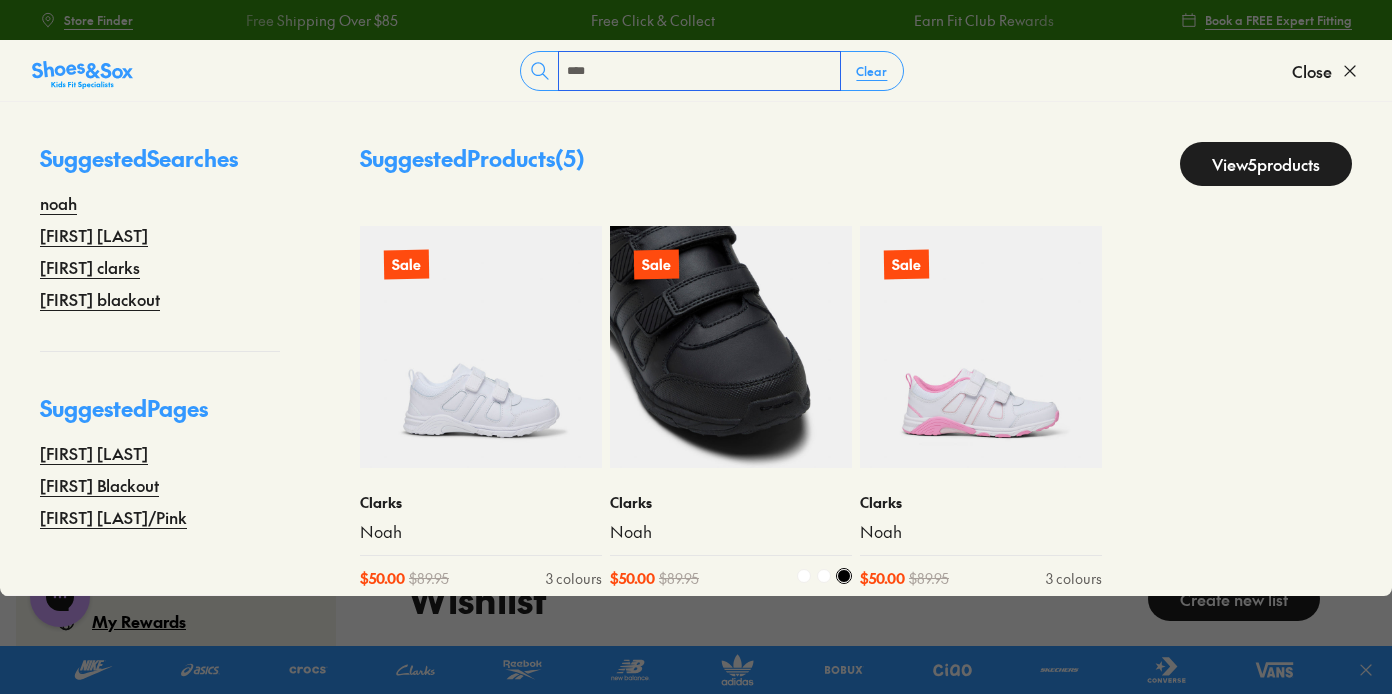 type on "****" 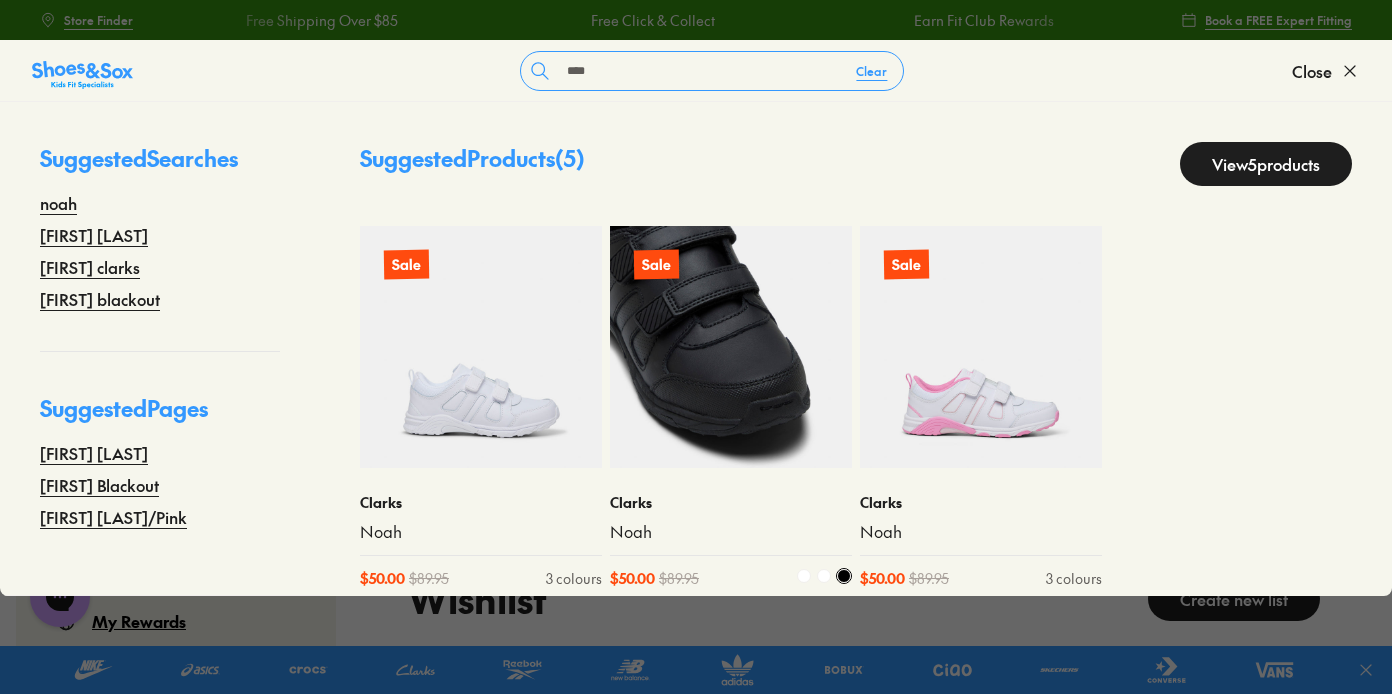 click at bounding box center (731, 347) 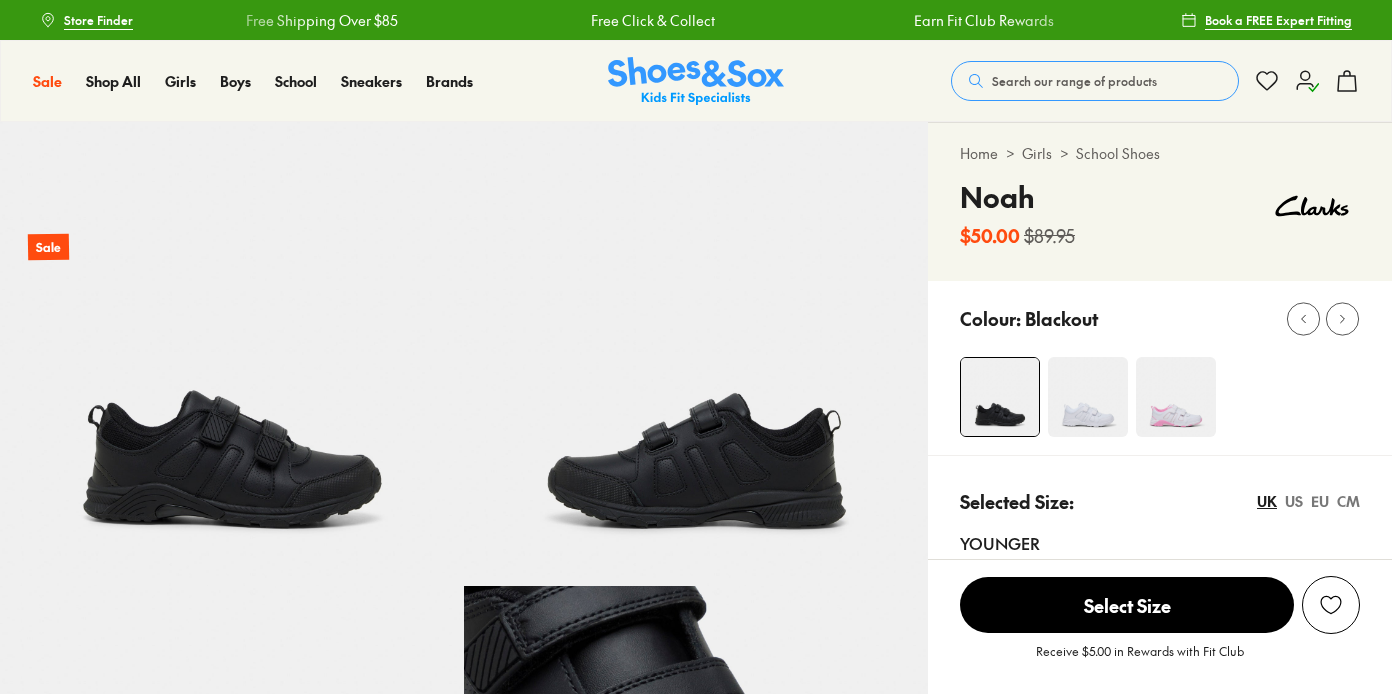 click on "012" at bounding box center (1156, 587) 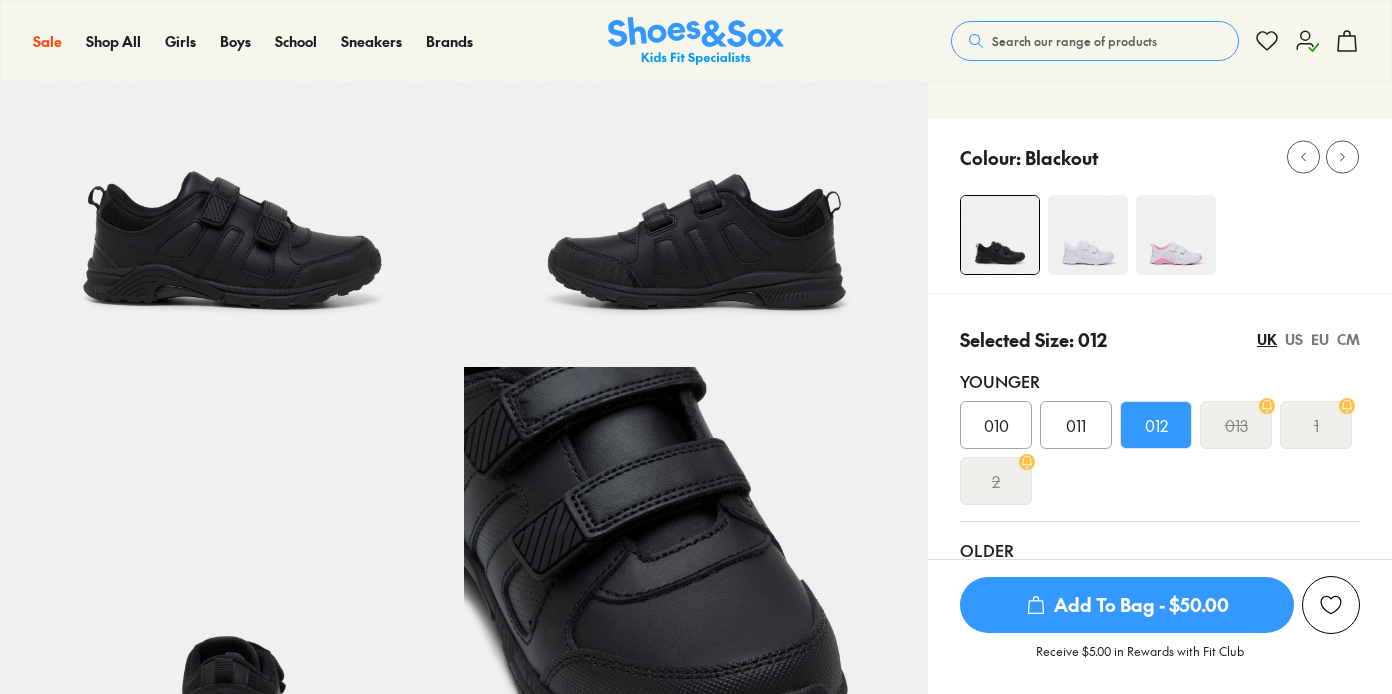 select on "*" 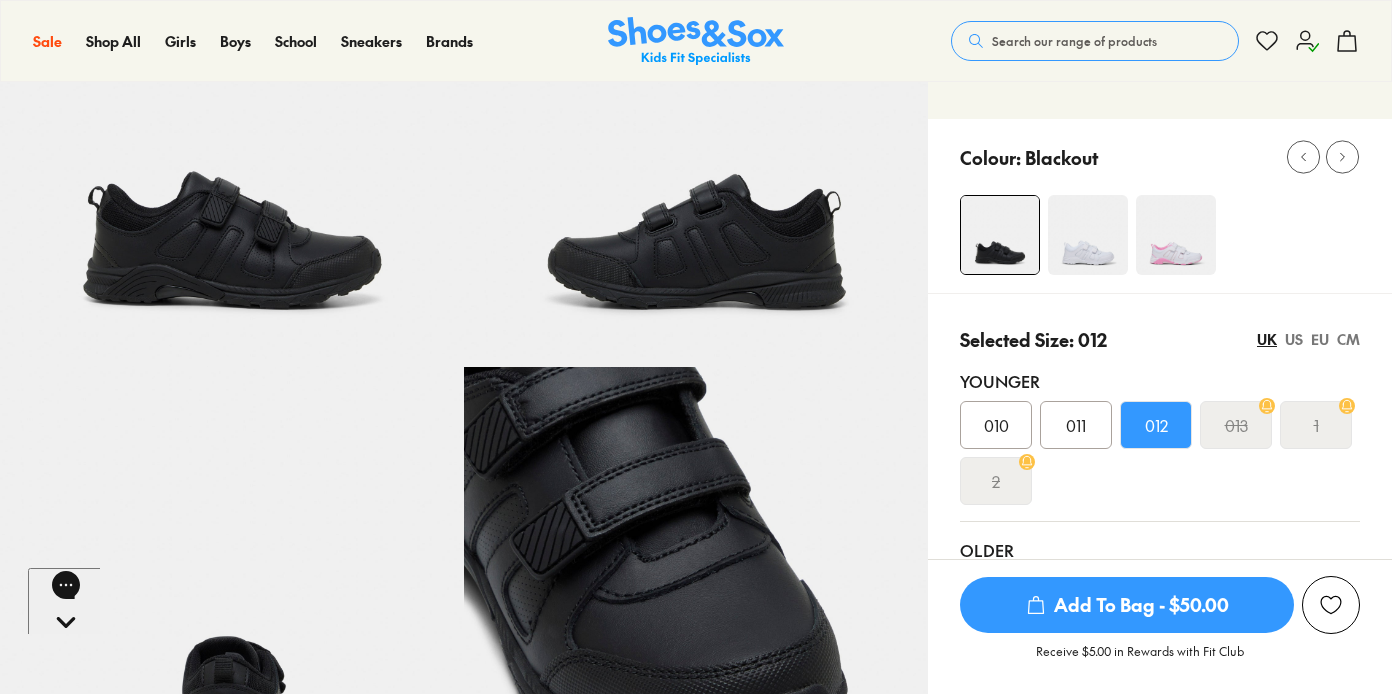 scroll, scrollTop: 219, scrollLeft: 0, axis: vertical 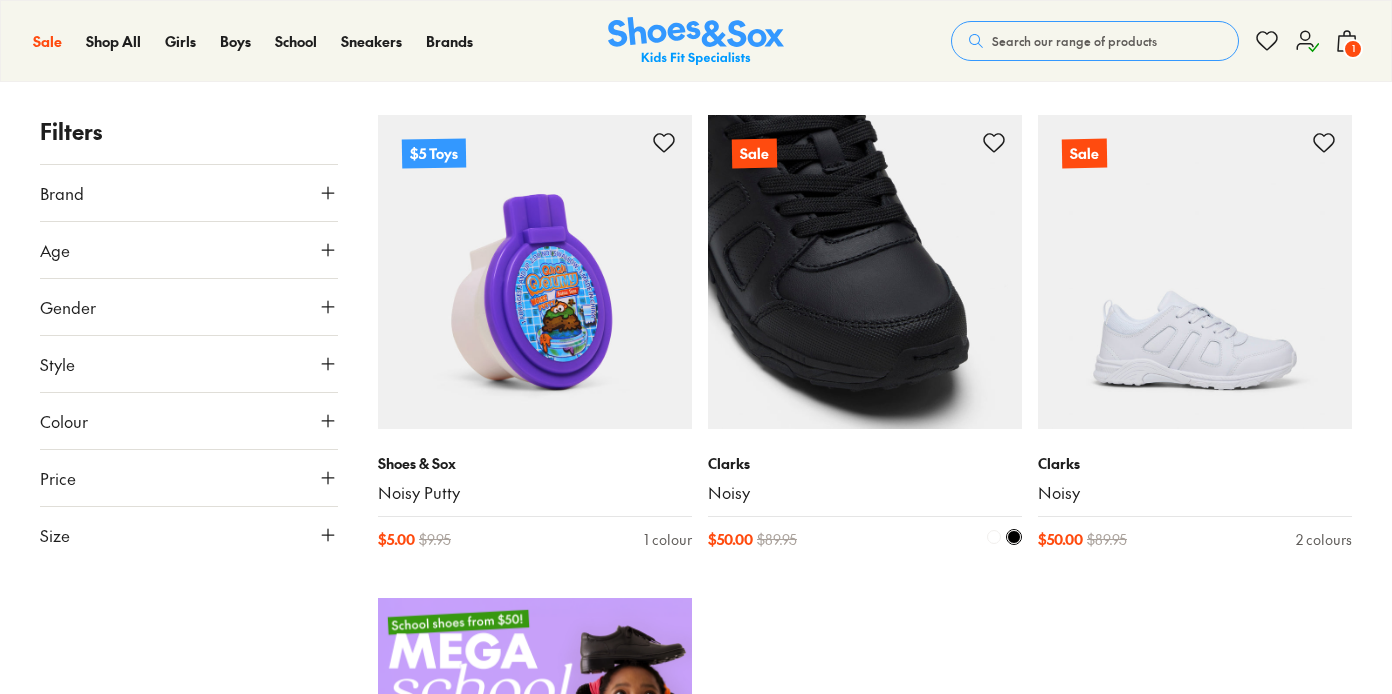 click at bounding box center [865, 272] 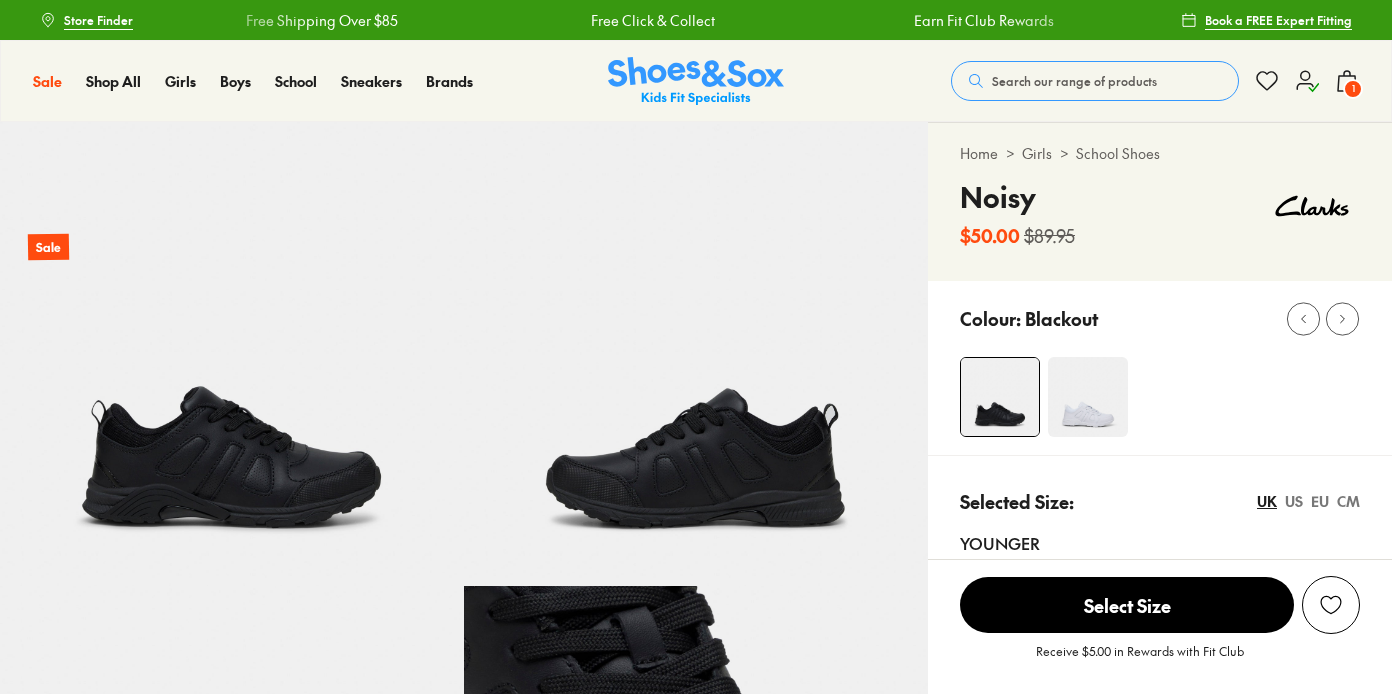 scroll, scrollTop: 34, scrollLeft: 0, axis: vertical 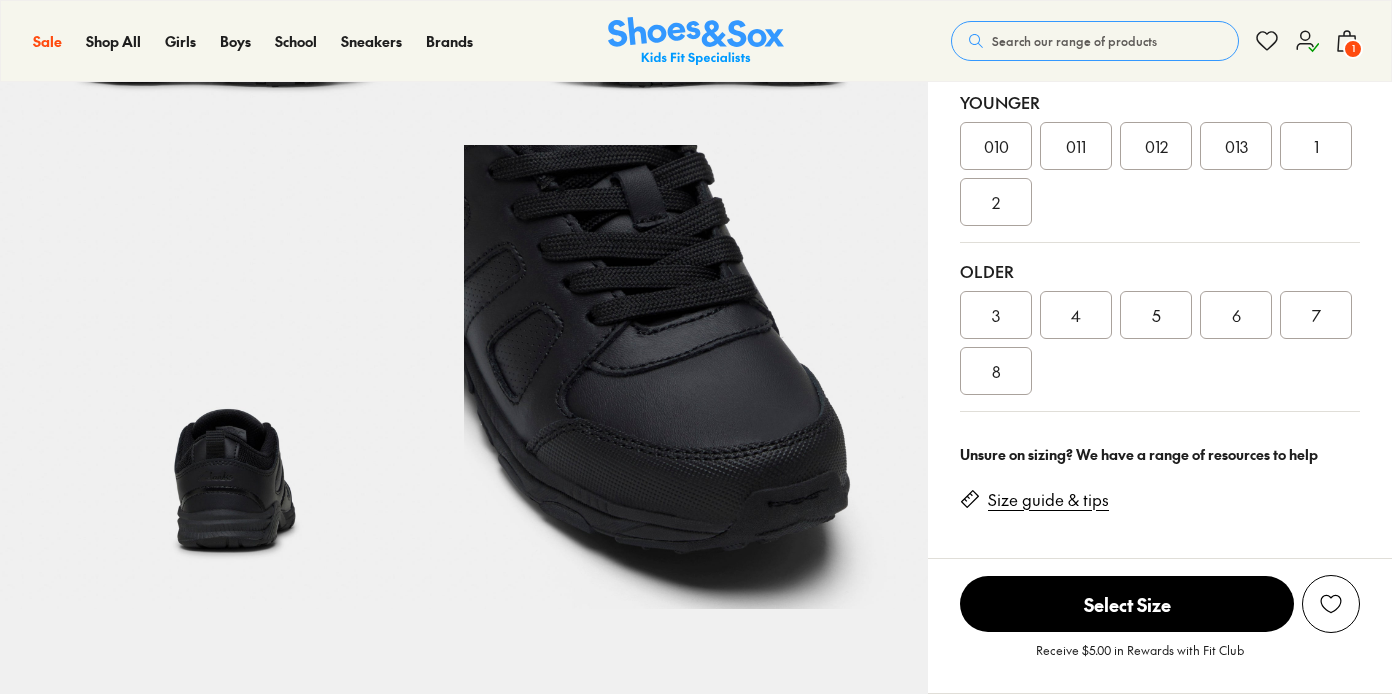 select on "*" 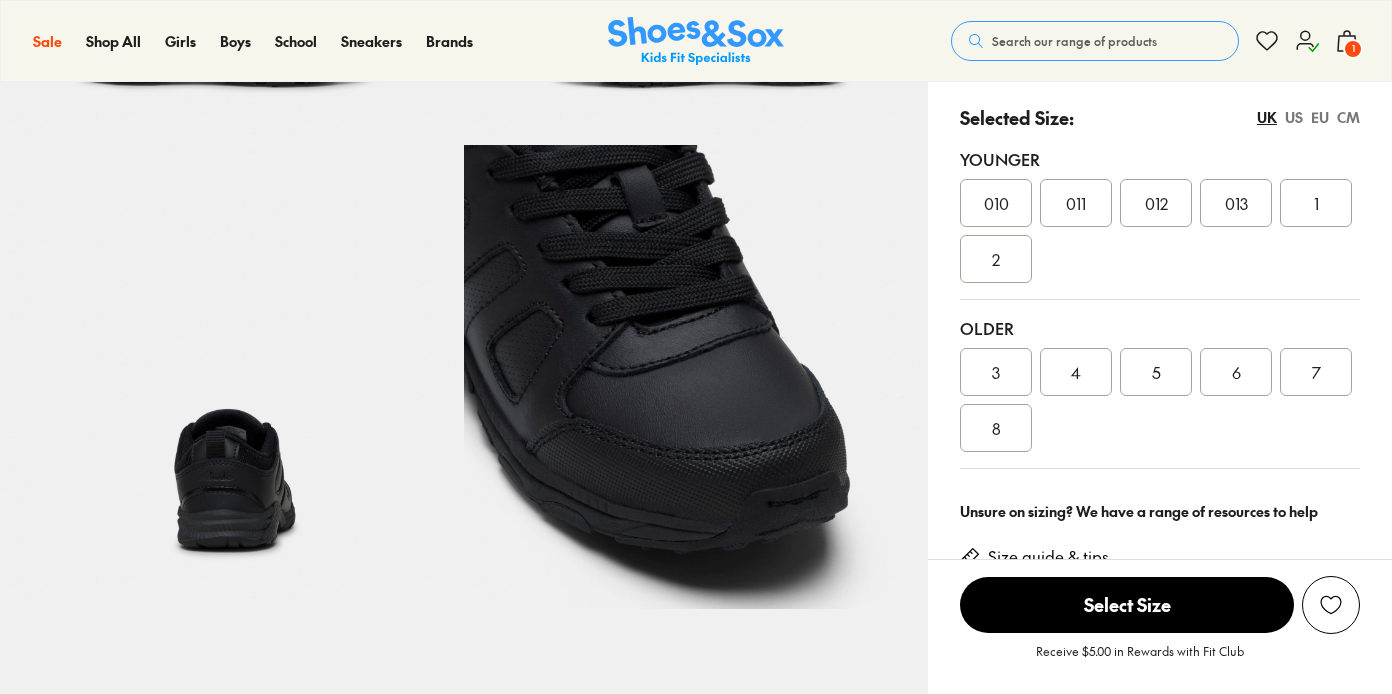 scroll, scrollTop: 441, scrollLeft: 0, axis: vertical 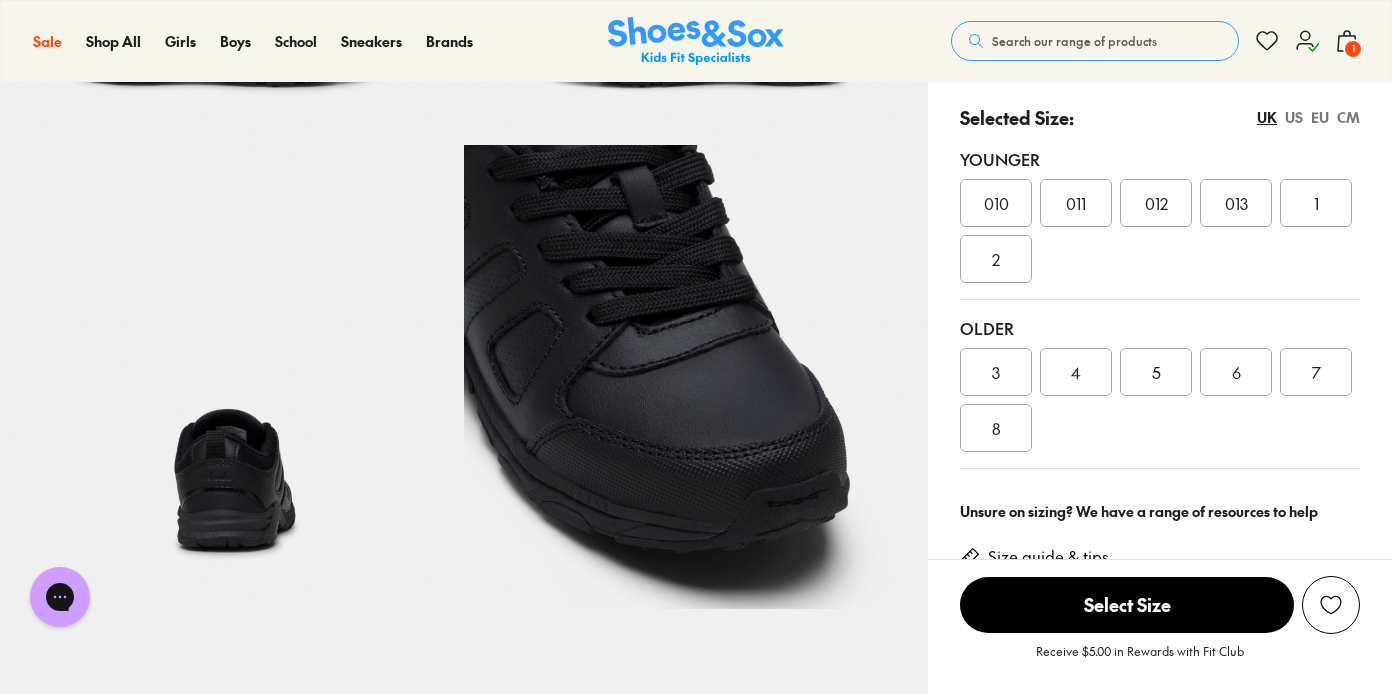 click on "3" at bounding box center (996, 372) 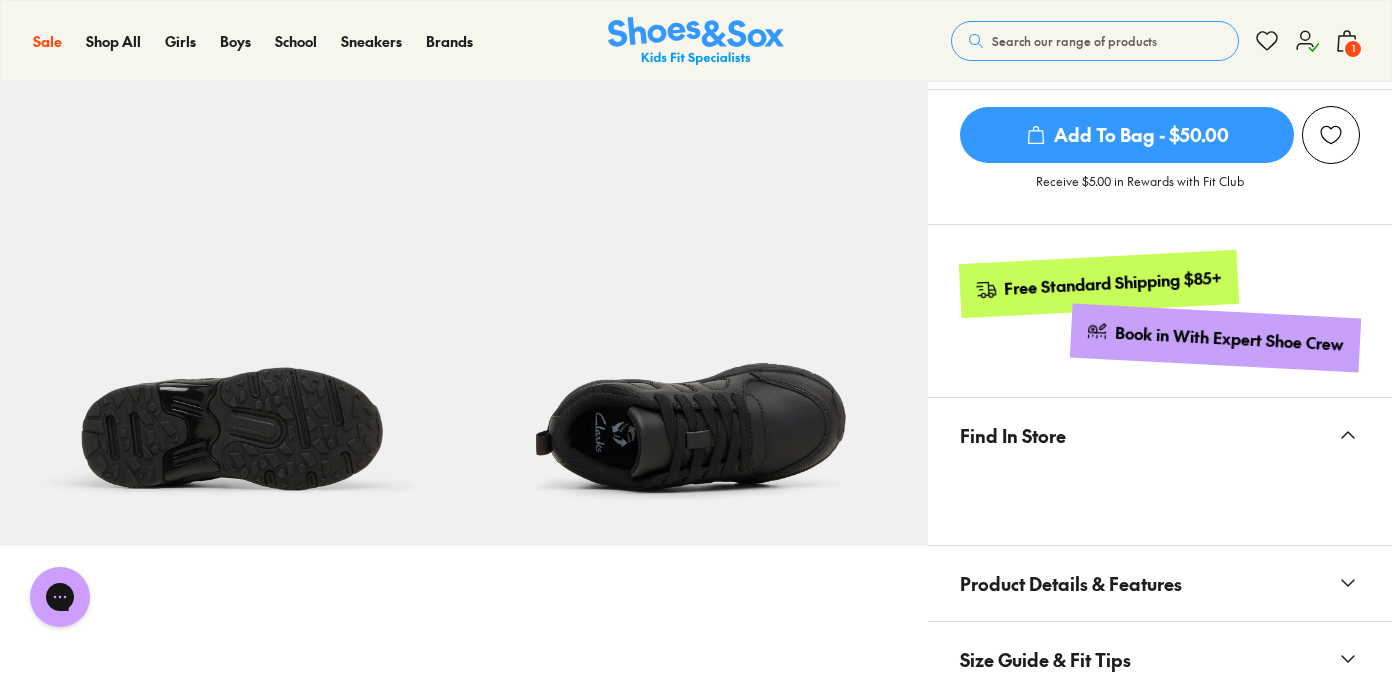 scroll, scrollTop: 969, scrollLeft: 0, axis: vertical 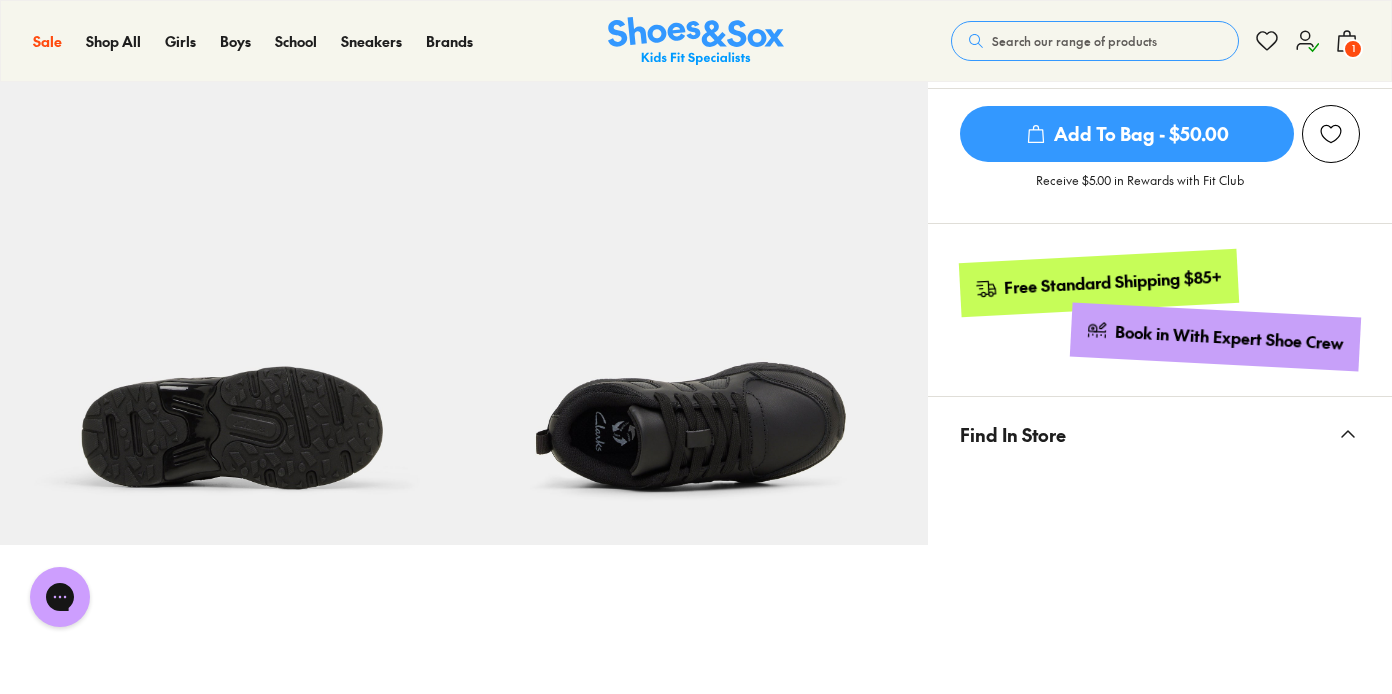 click on "Add To Bag - $50.00" at bounding box center [1127, 134] 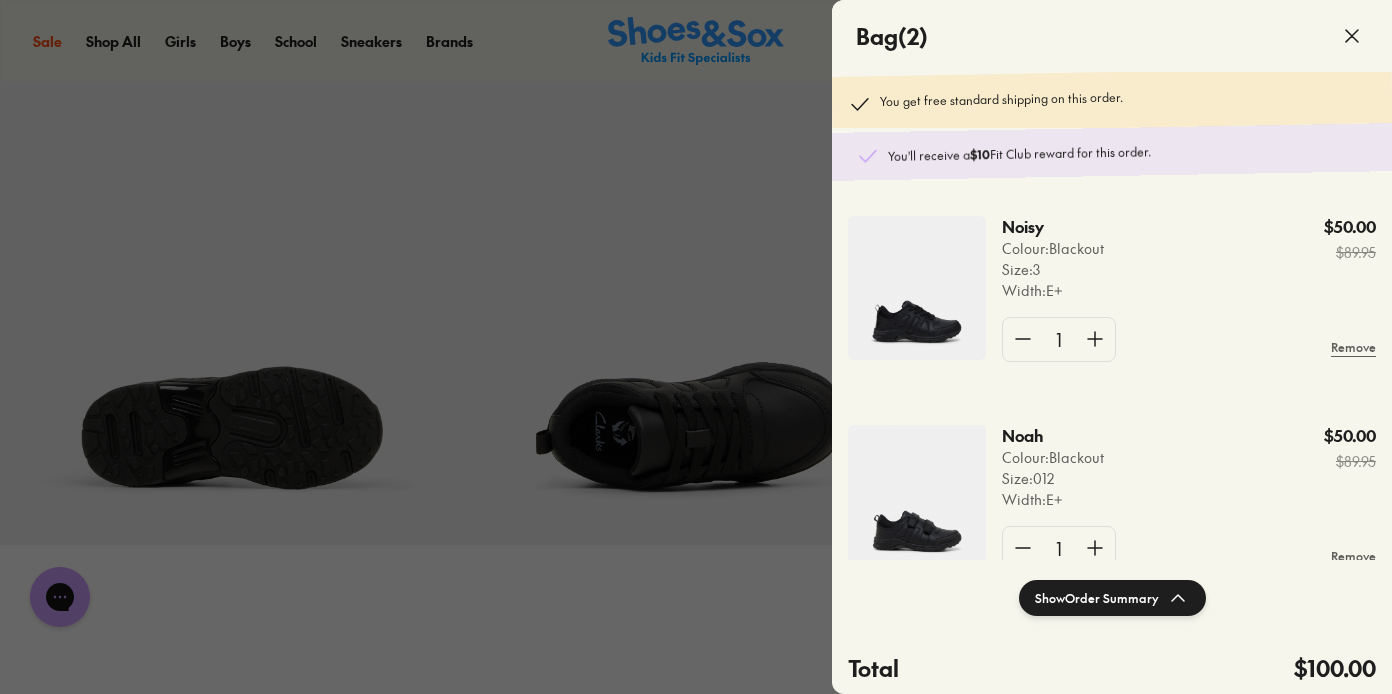click on "Show  Order Summary" 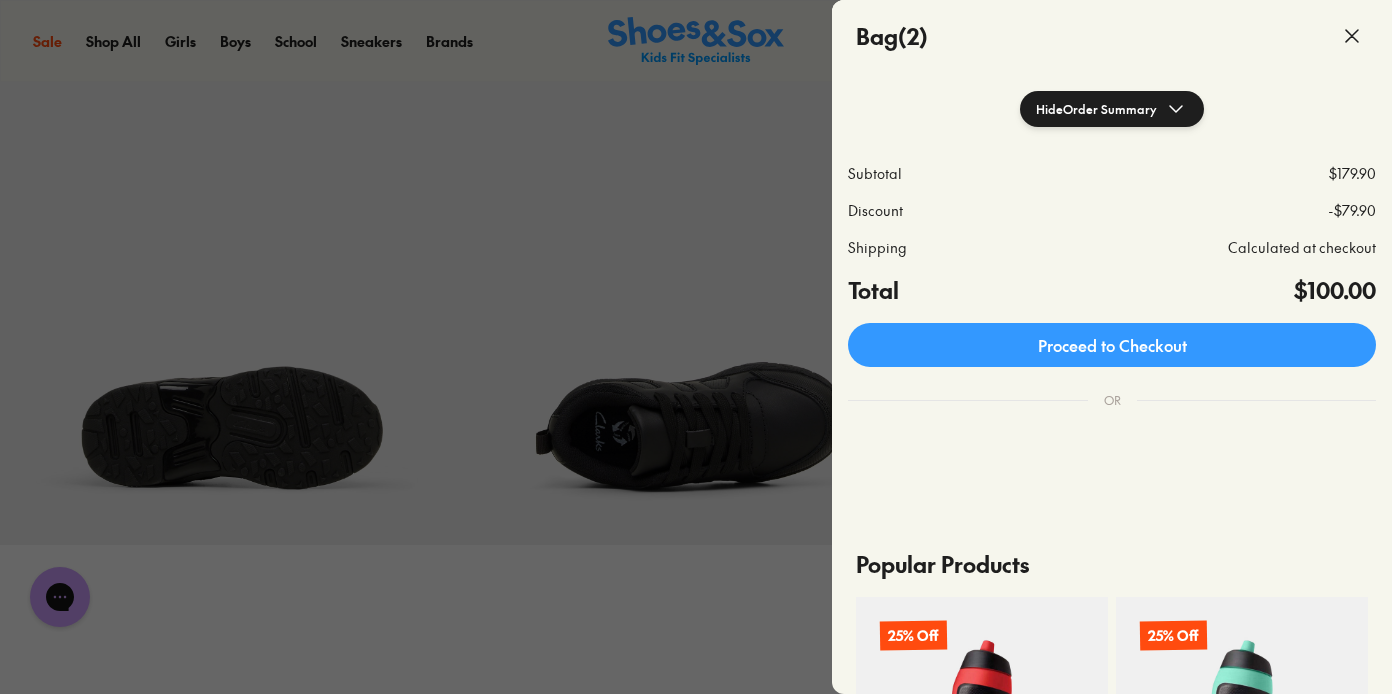 scroll, scrollTop: 492, scrollLeft: 0, axis: vertical 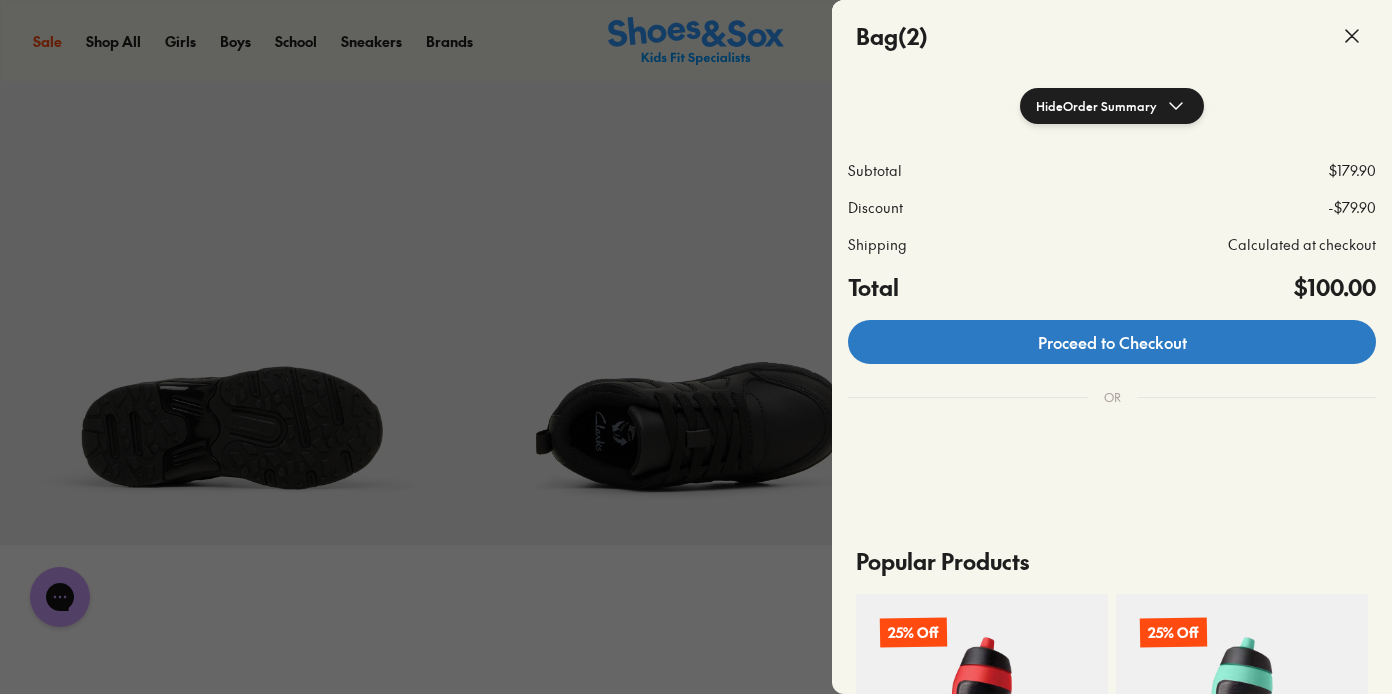 click on "Proceed to Checkout" 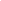 scroll, scrollTop: 0, scrollLeft: 0, axis: both 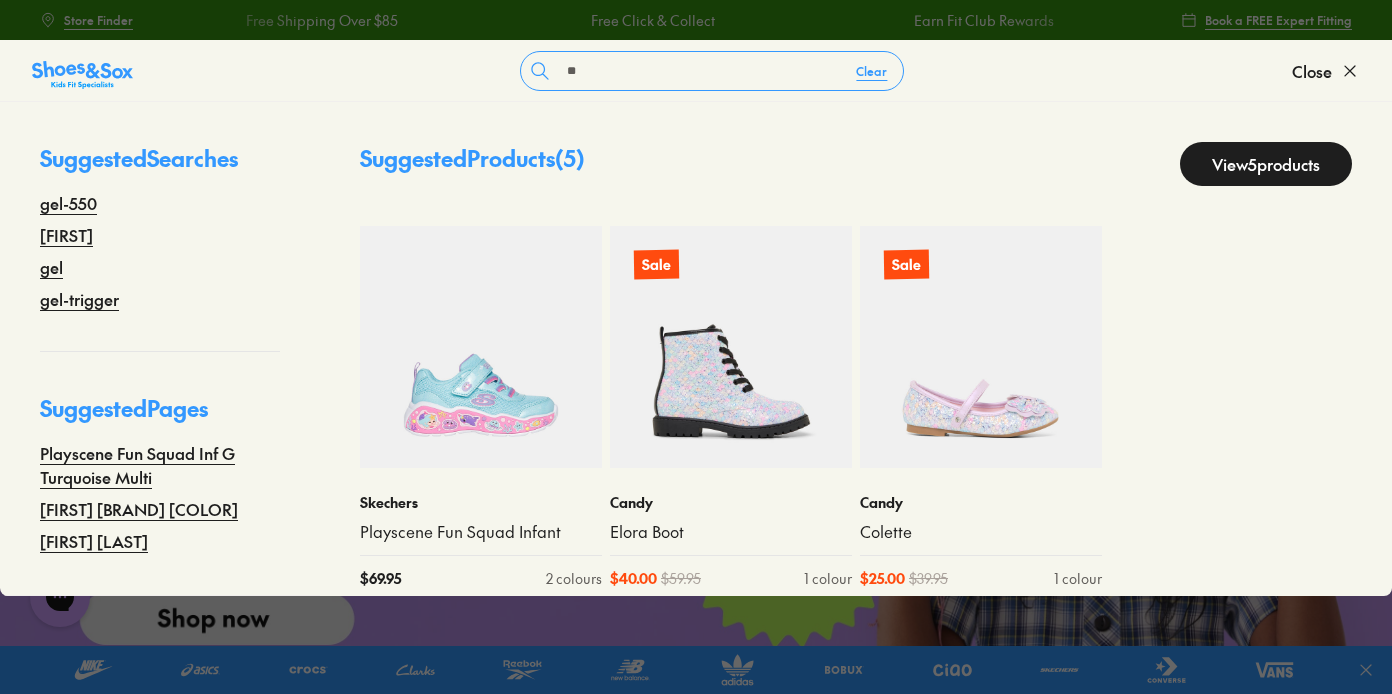 type on "*" 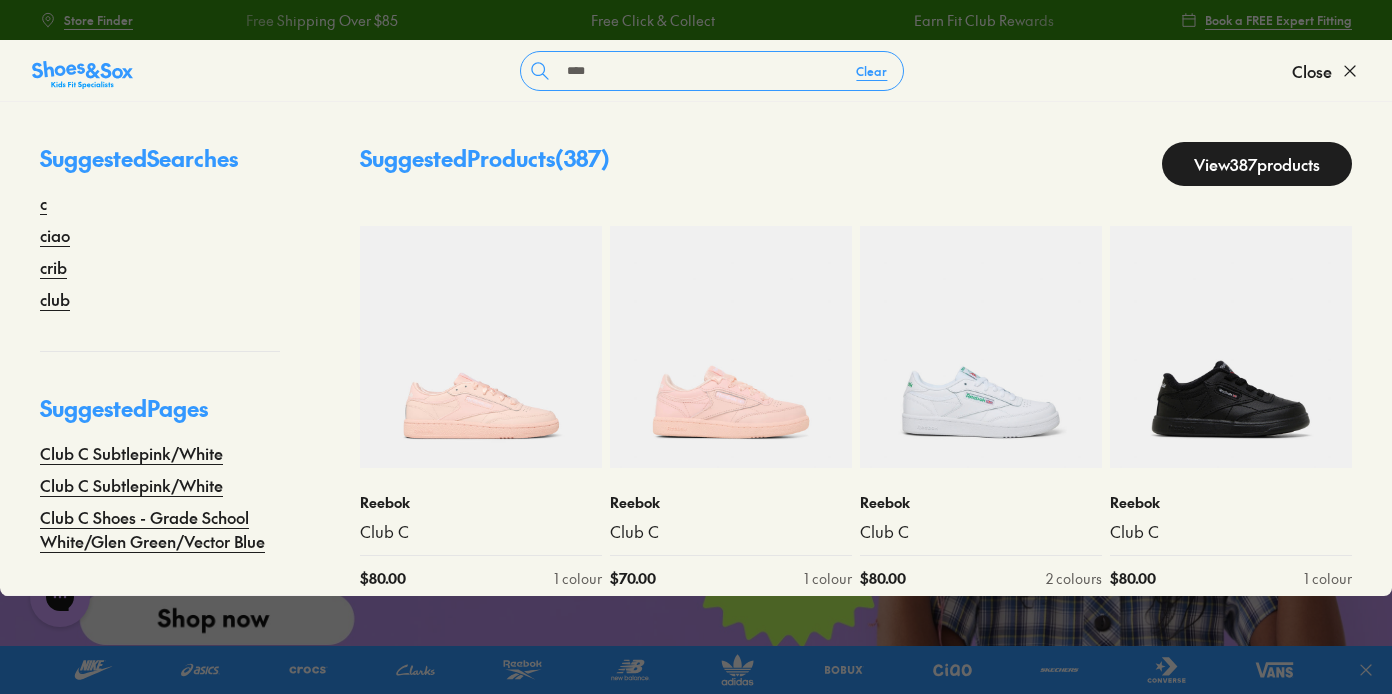 type on "**********" 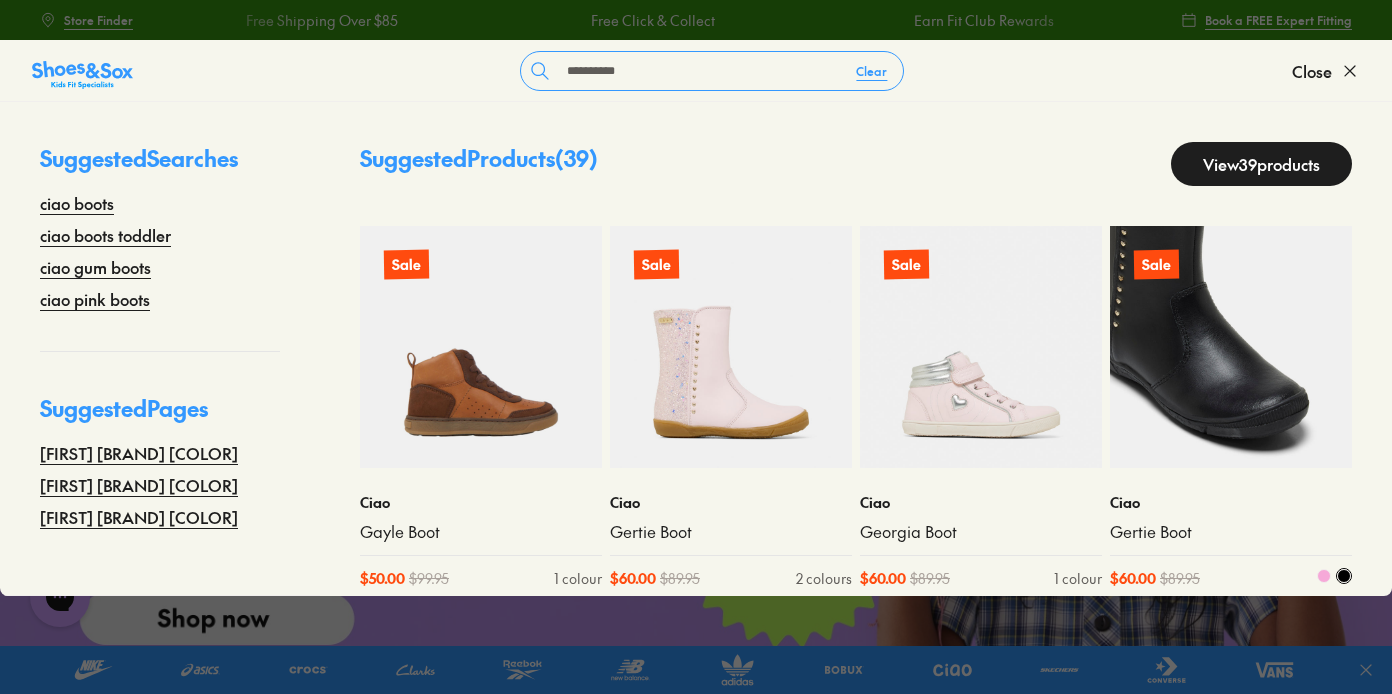 click at bounding box center [1231, 347] 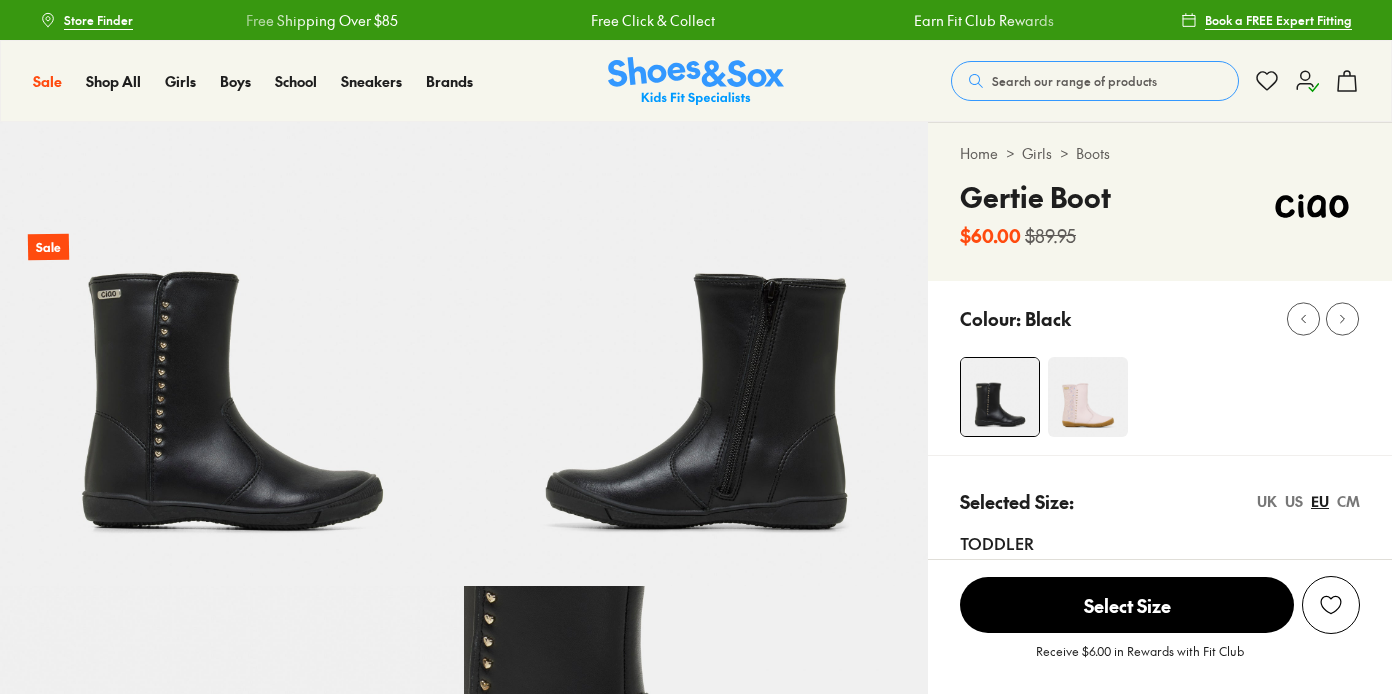 scroll, scrollTop: 382, scrollLeft: 0, axis: vertical 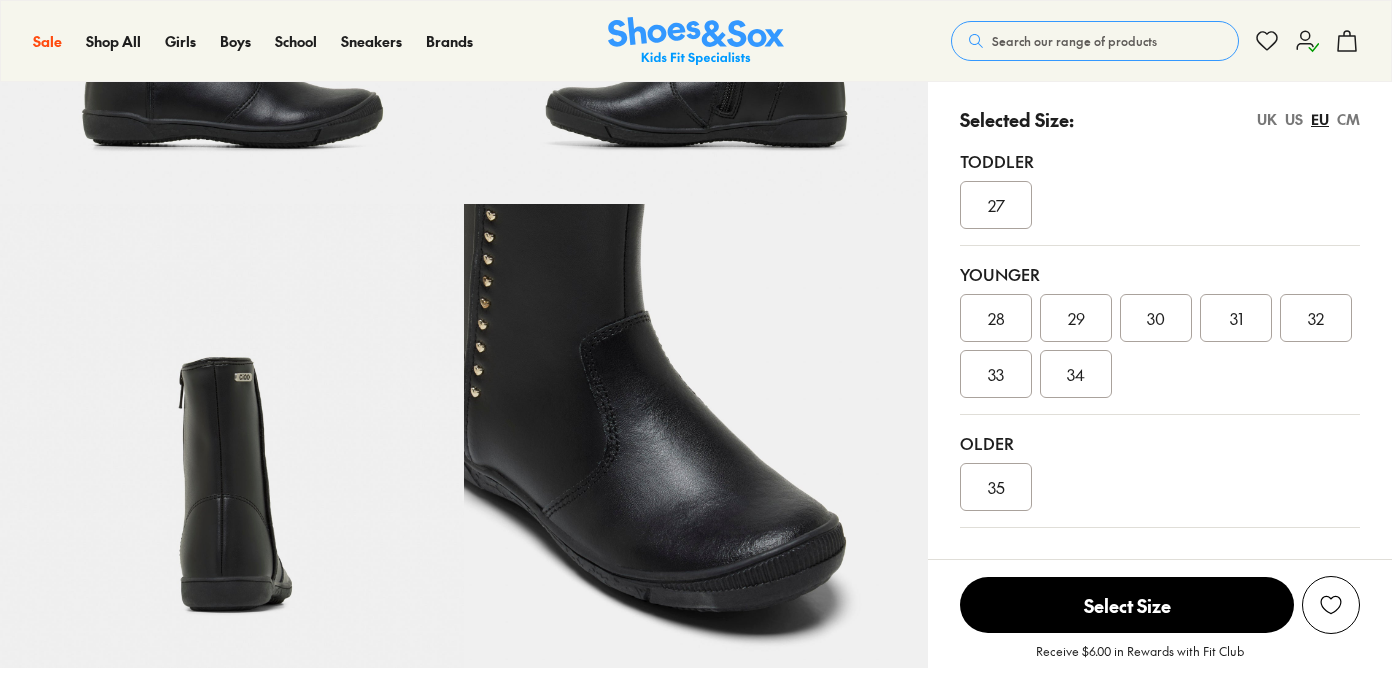 select on "*" 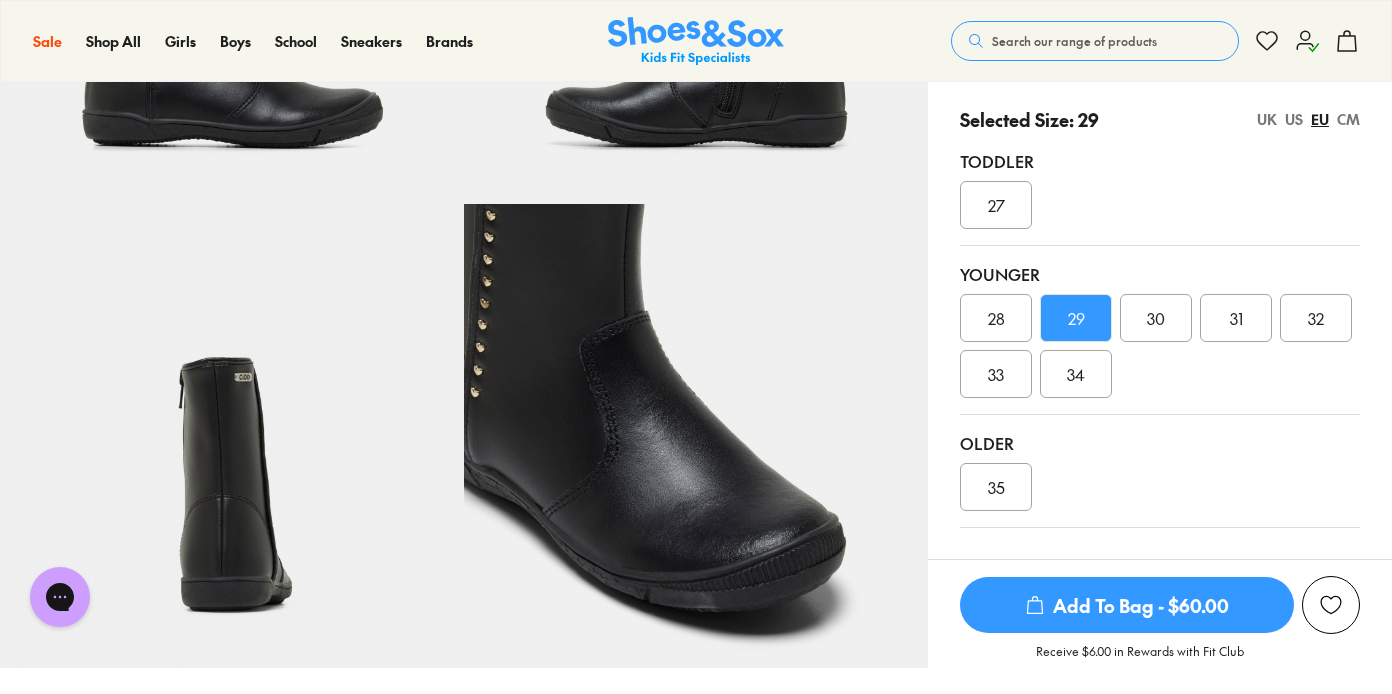 scroll, scrollTop: 0, scrollLeft: 0, axis: both 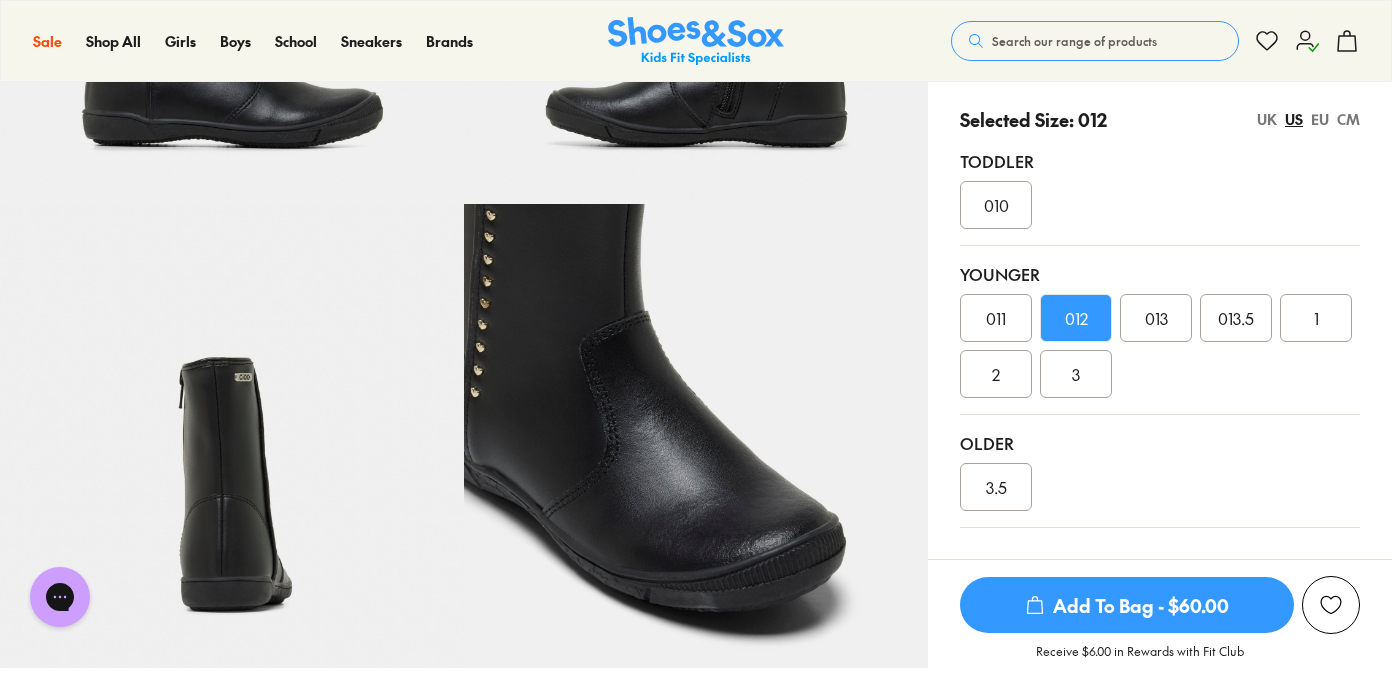 click on "UK" at bounding box center (1267, 119) 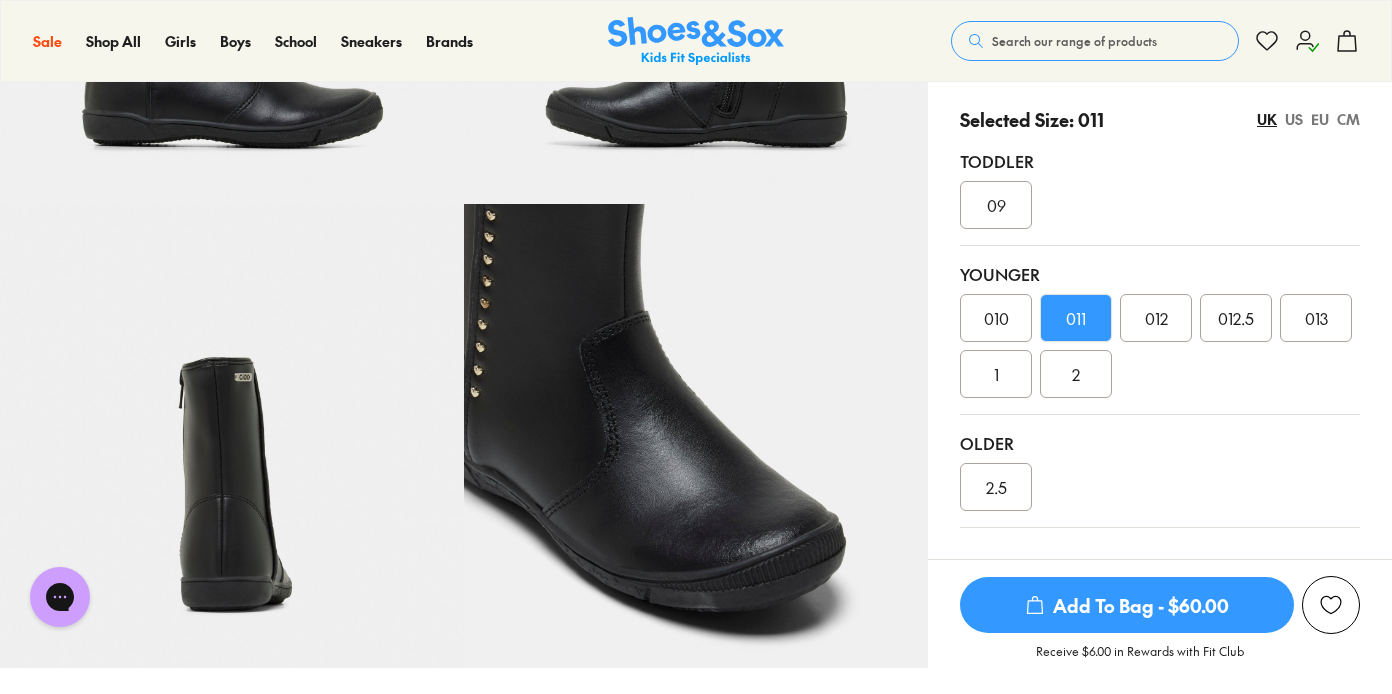 click on "US" at bounding box center (1294, 119) 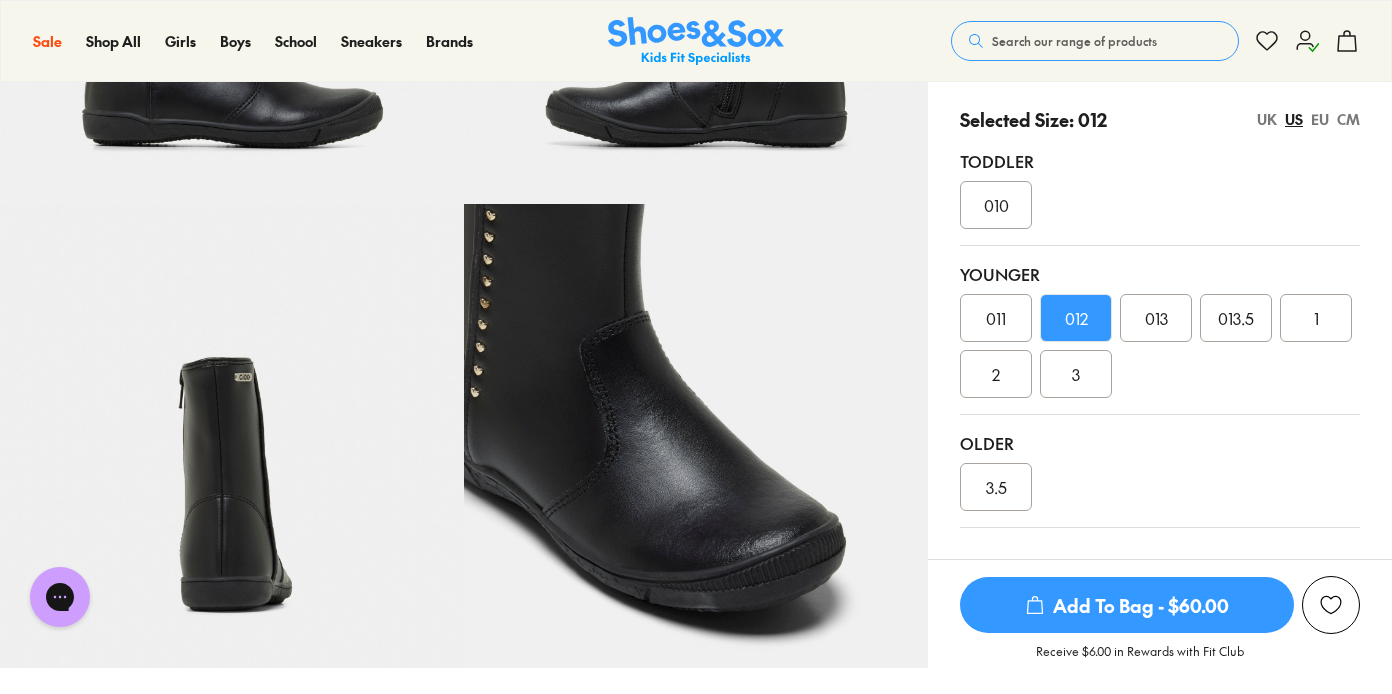 click on "EU" at bounding box center [1320, 119] 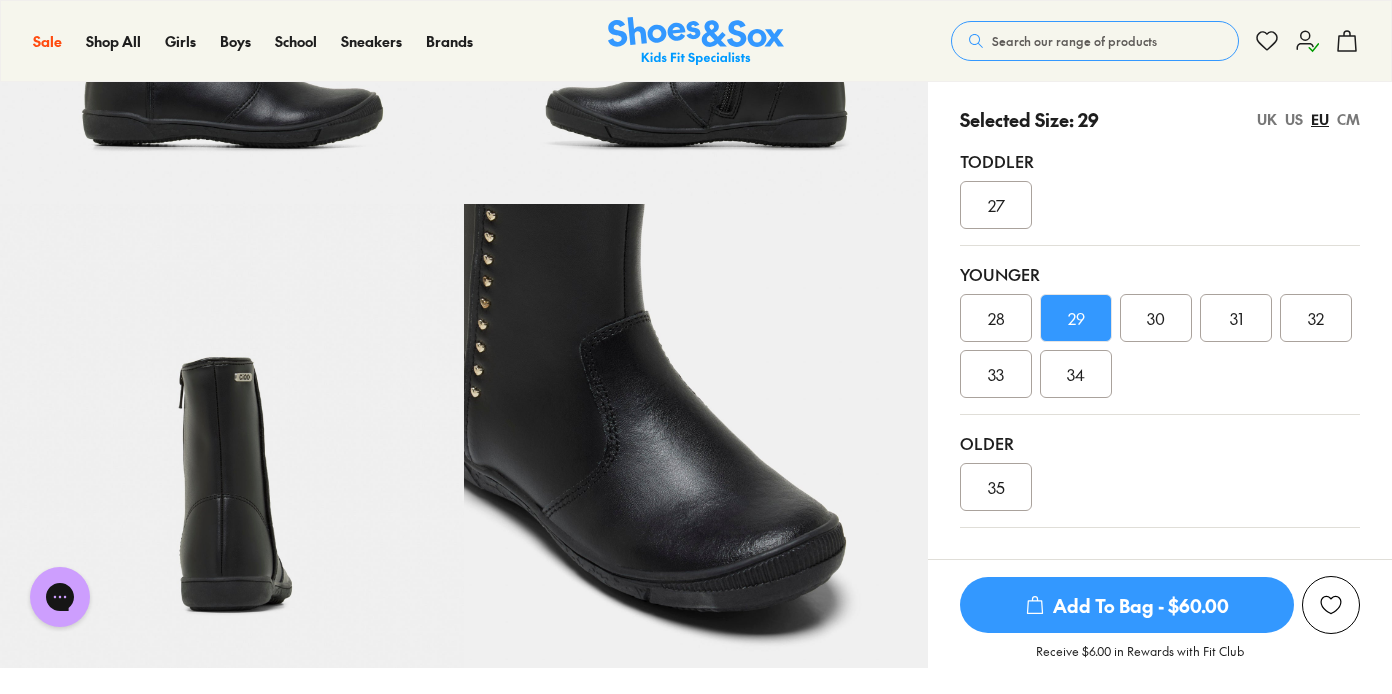 click on "CM" at bounding box center (1348, 119) 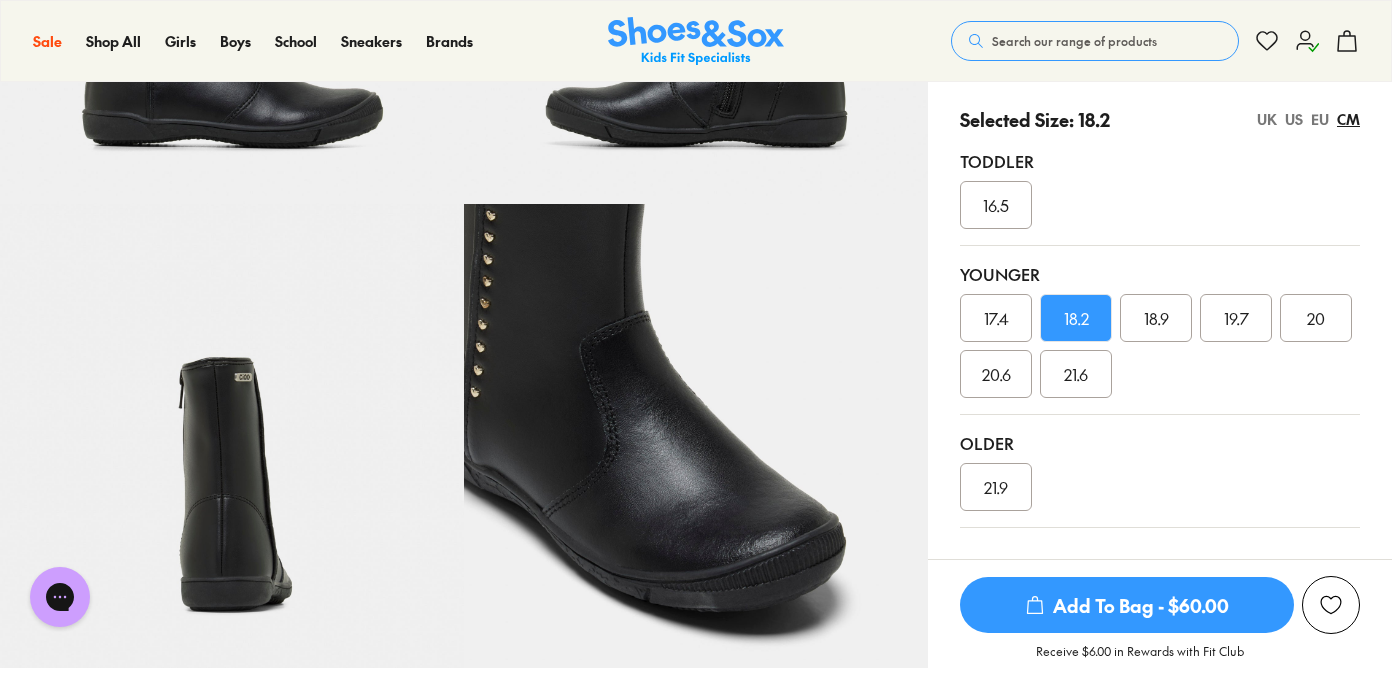 click on "EU" at bounding box center [1320, 119] 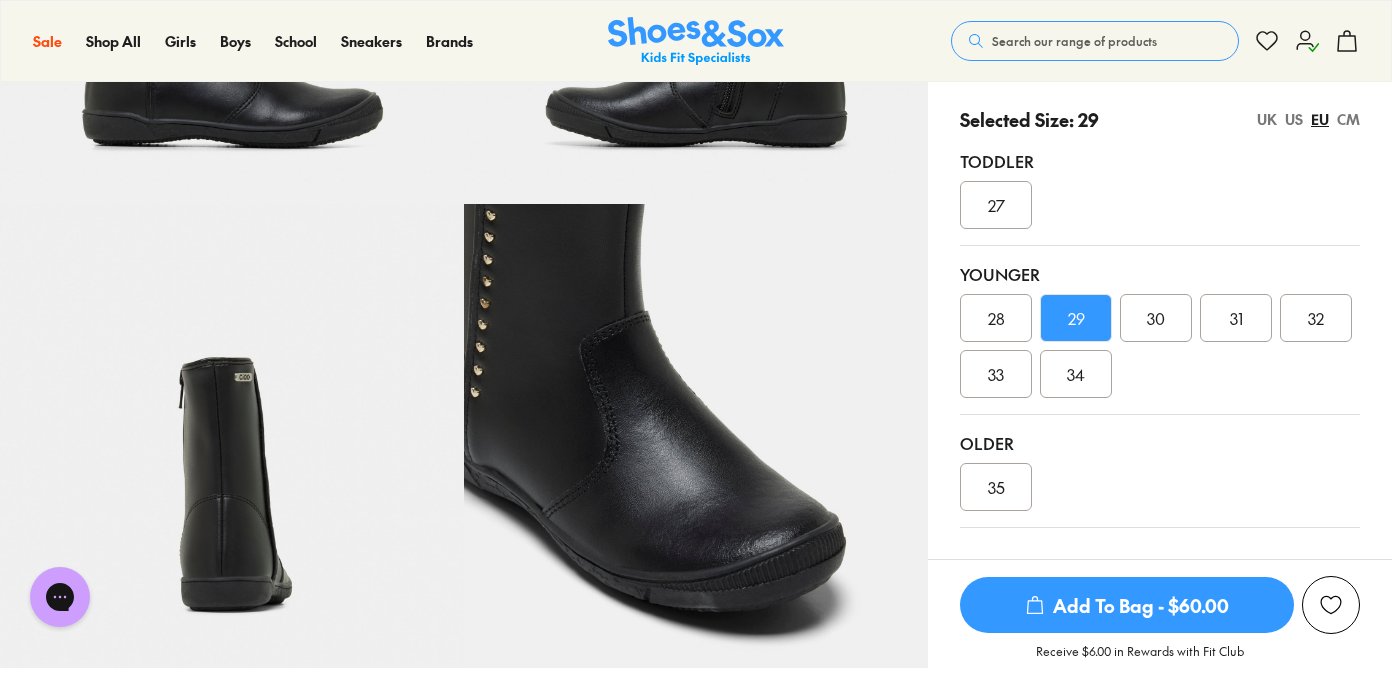 click on "Add To Bag - $60.00" at bounding box center (1127, 605) 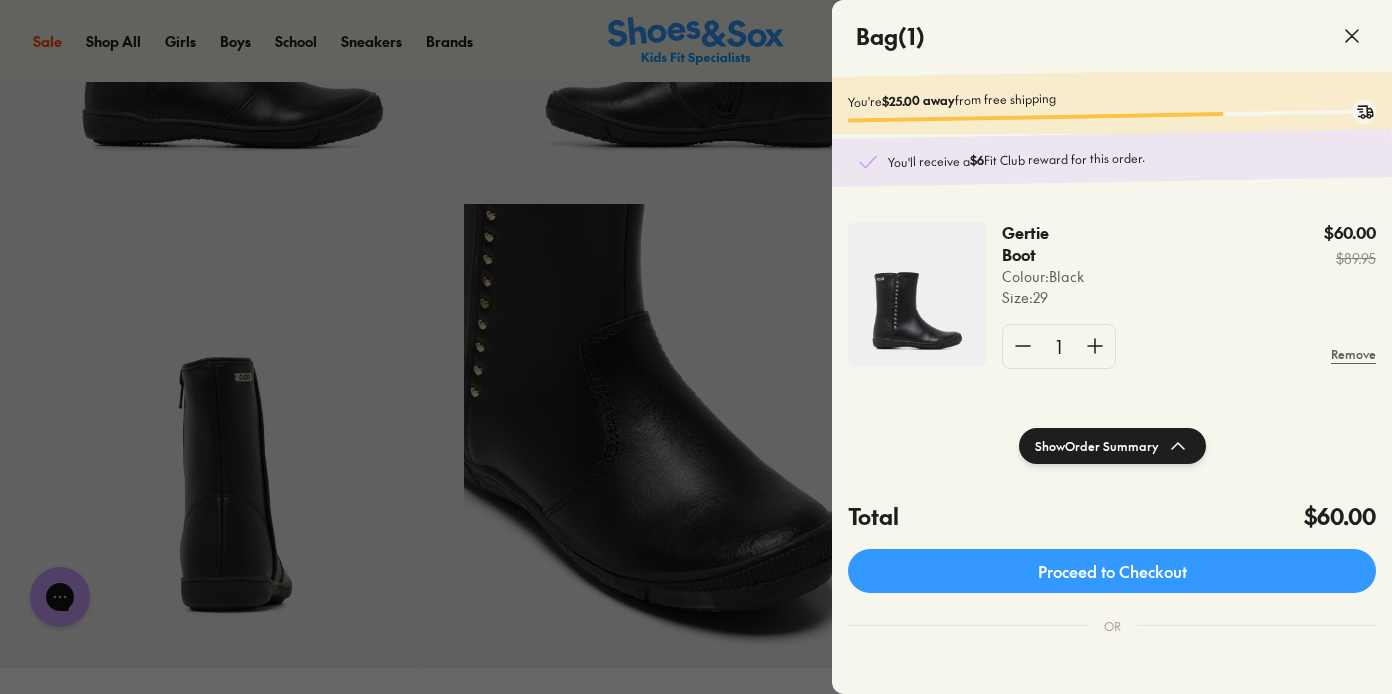 click 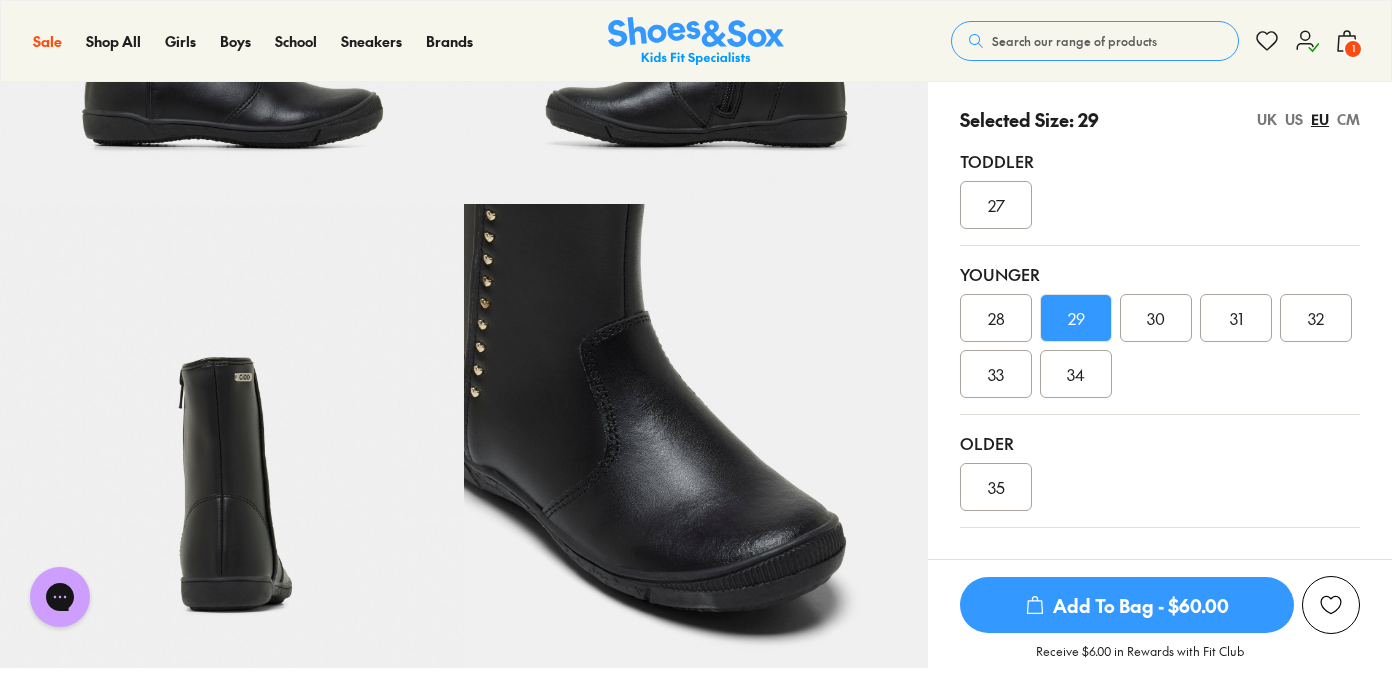 click on "US" at bounding box center [1294, 119] 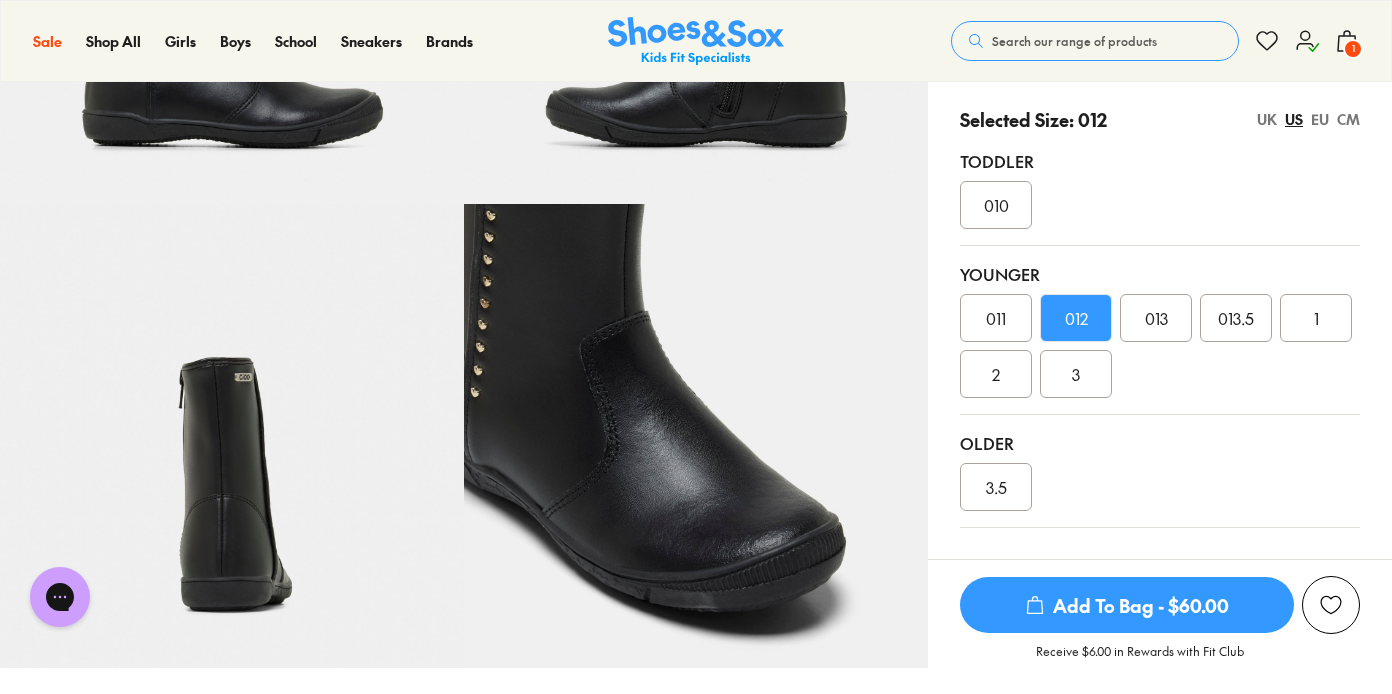 click on "UK" at bounding box center [1267, 119] 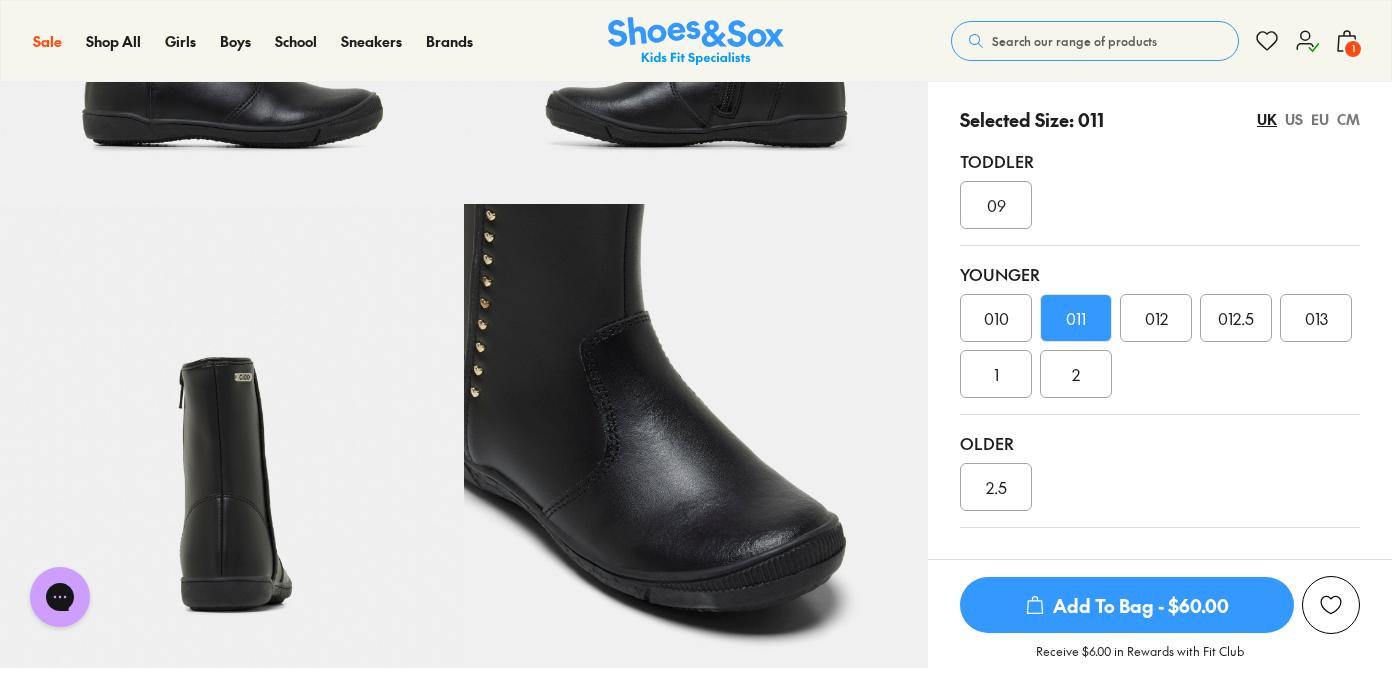 click on "US" at bounding box center [1294, 119] 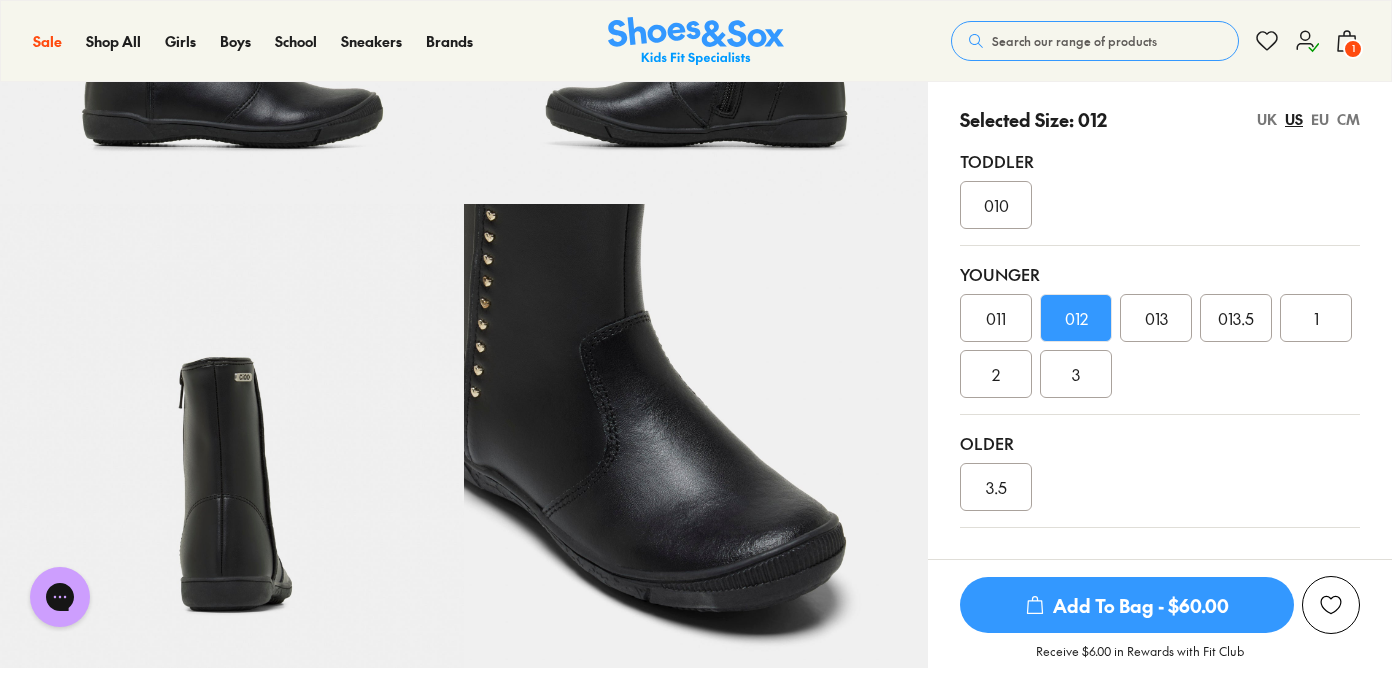 click on "UK" at bounding box center (1267, 119) 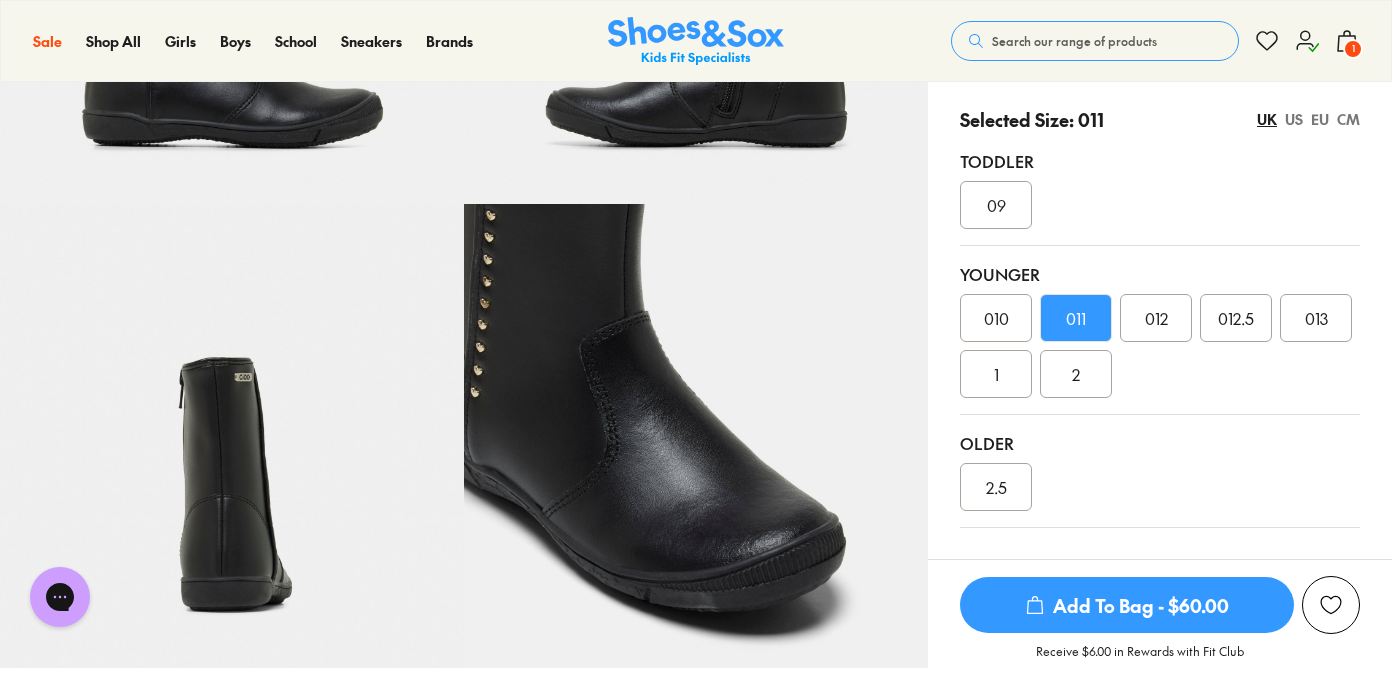 click on "CM" at bounding box center (1348, 119) 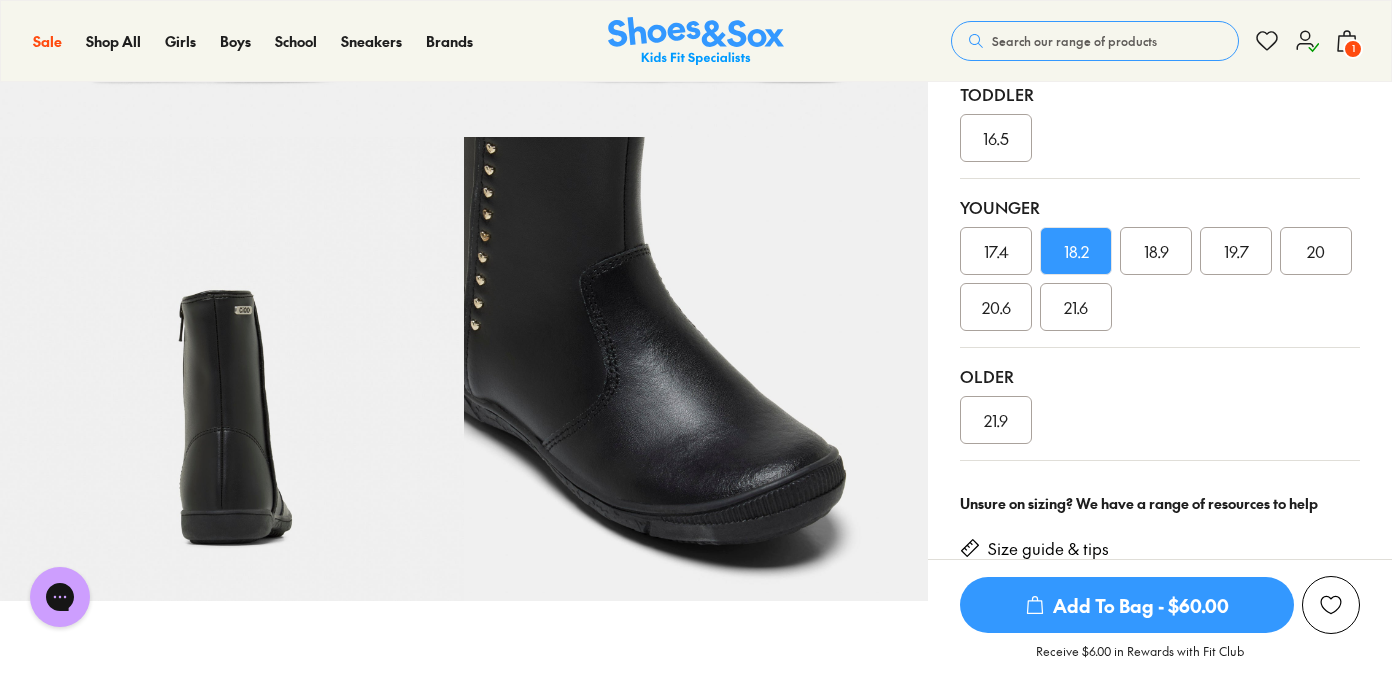 scroll, scrollTop: 435, scrollLeft: 0, axis: vertical 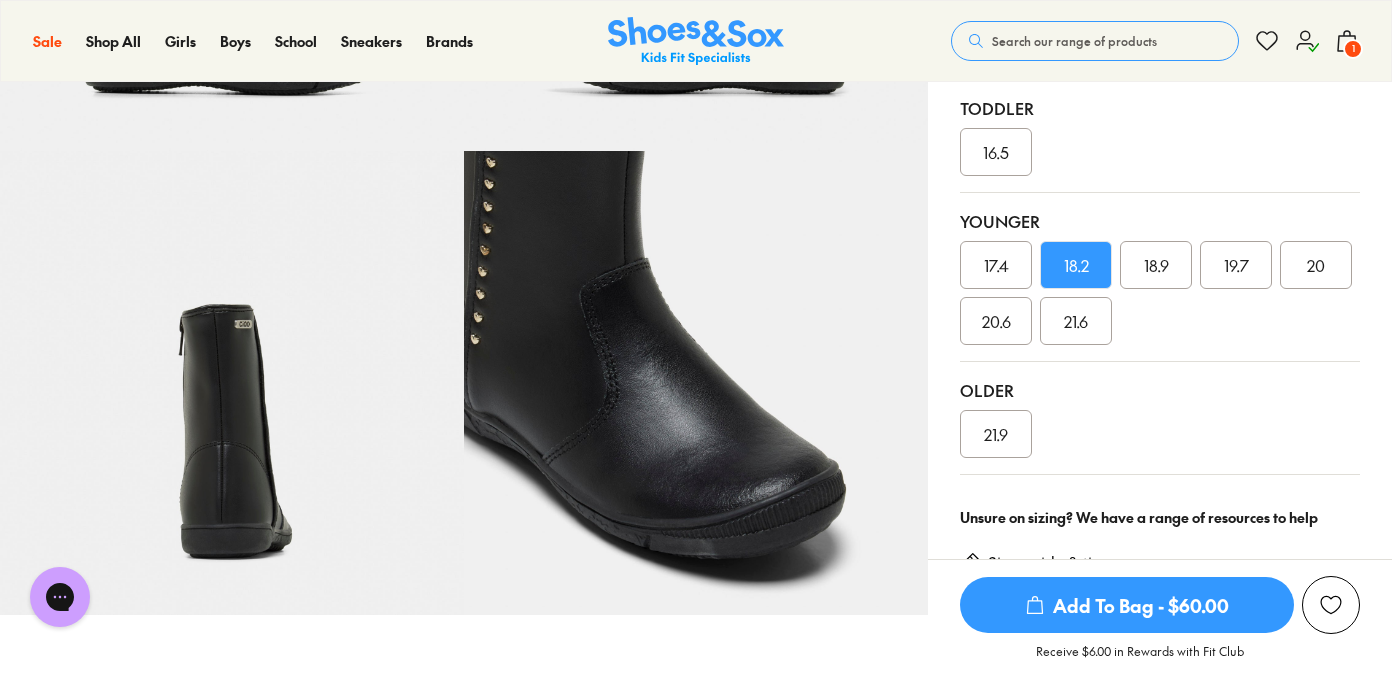 click on "21.9" at bounding box center [996, 434] 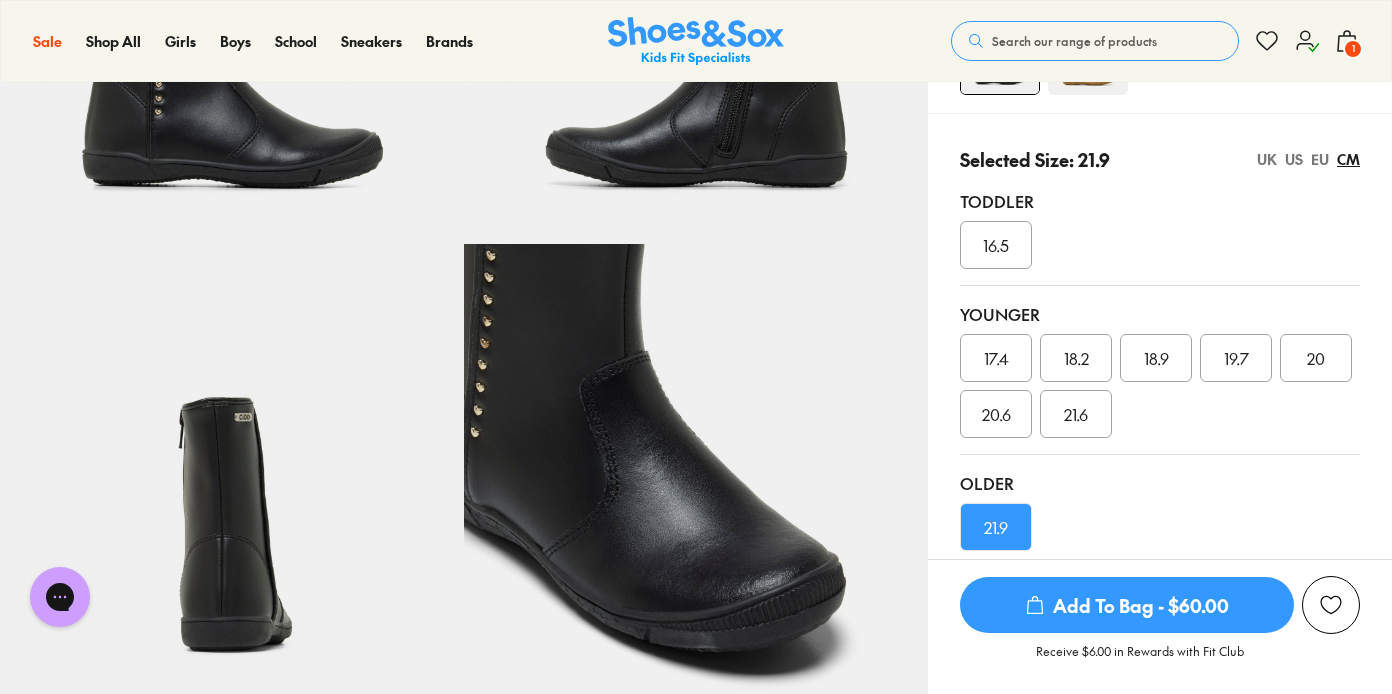 scroll, scrollTop: 342, scrollLeft: 0, axis: vertical 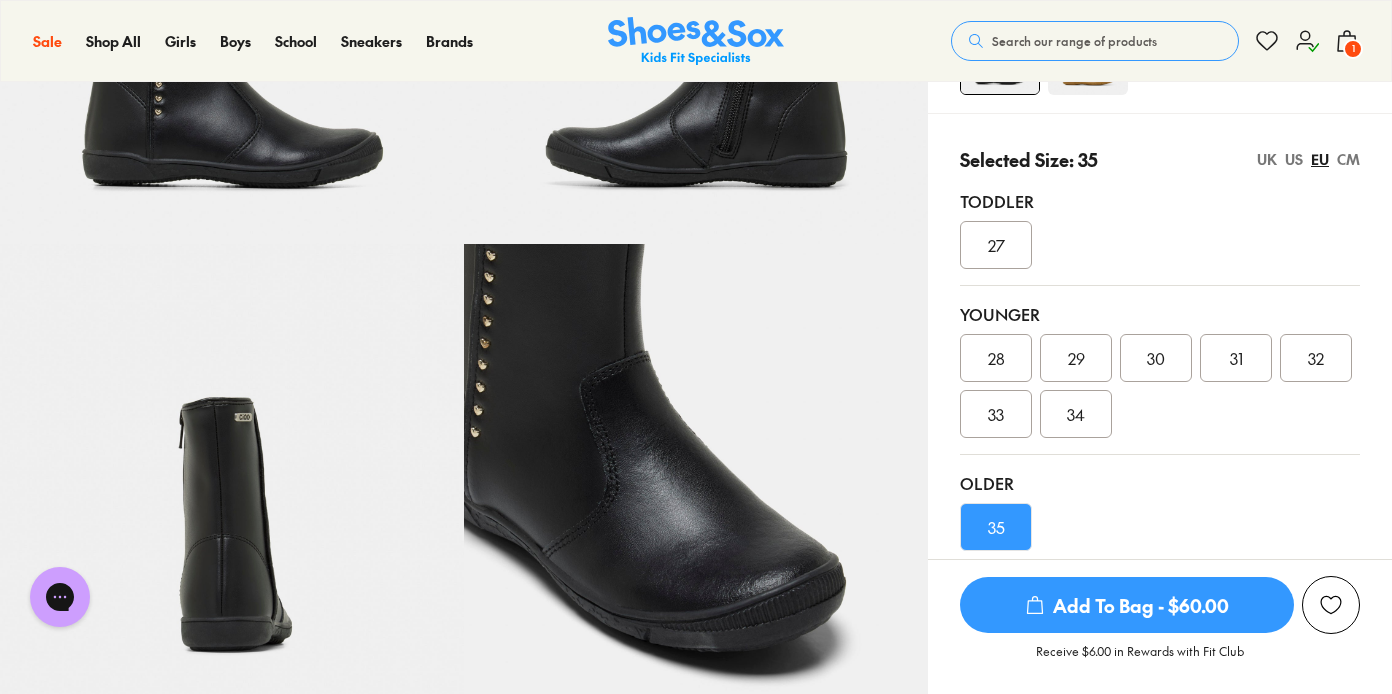 click on "US" at bounding box center (1294, 159) 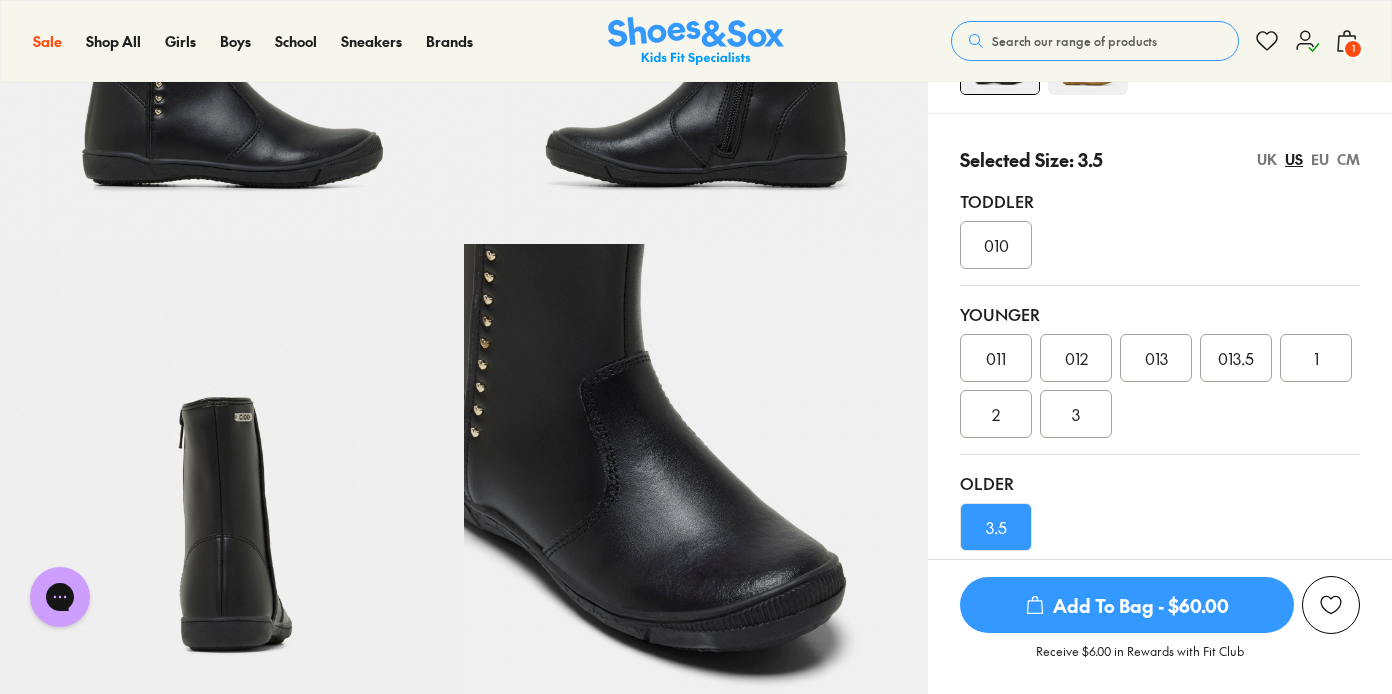 click on "EU" at bounding box center (1320, 159) 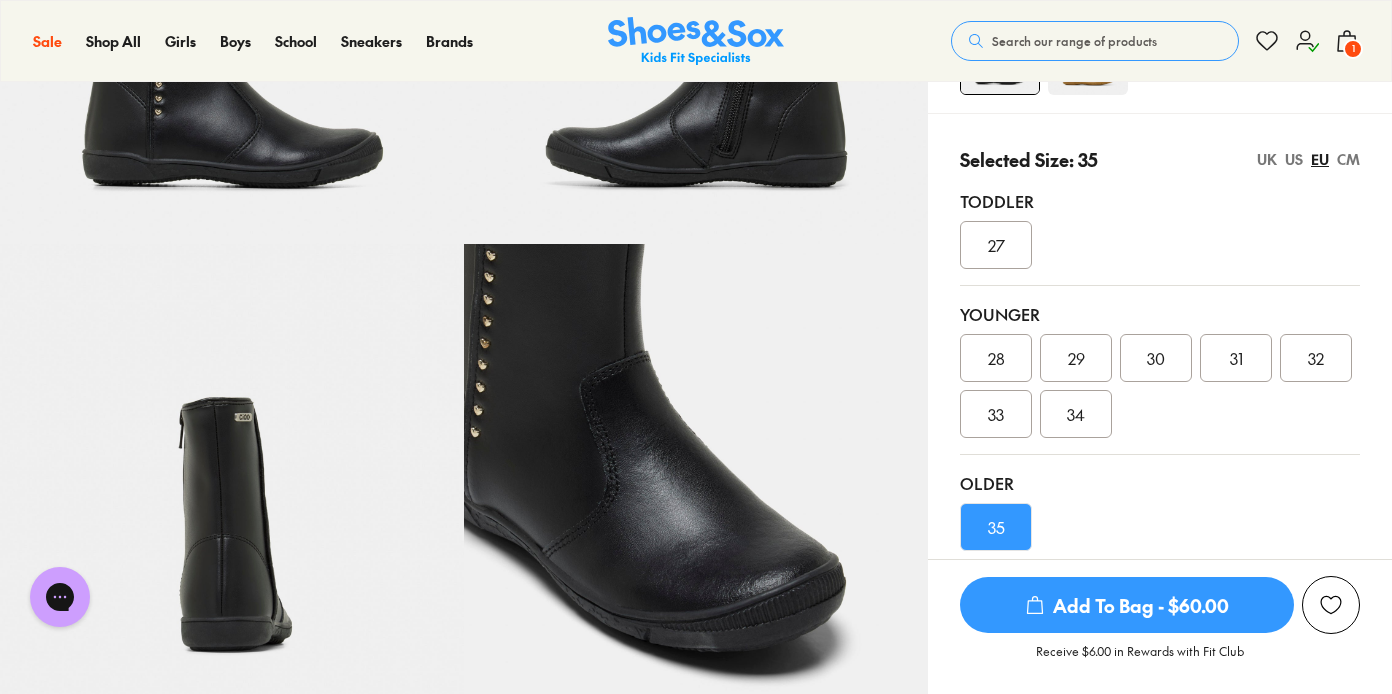 click on "34" at bounding box center [1076, 414] 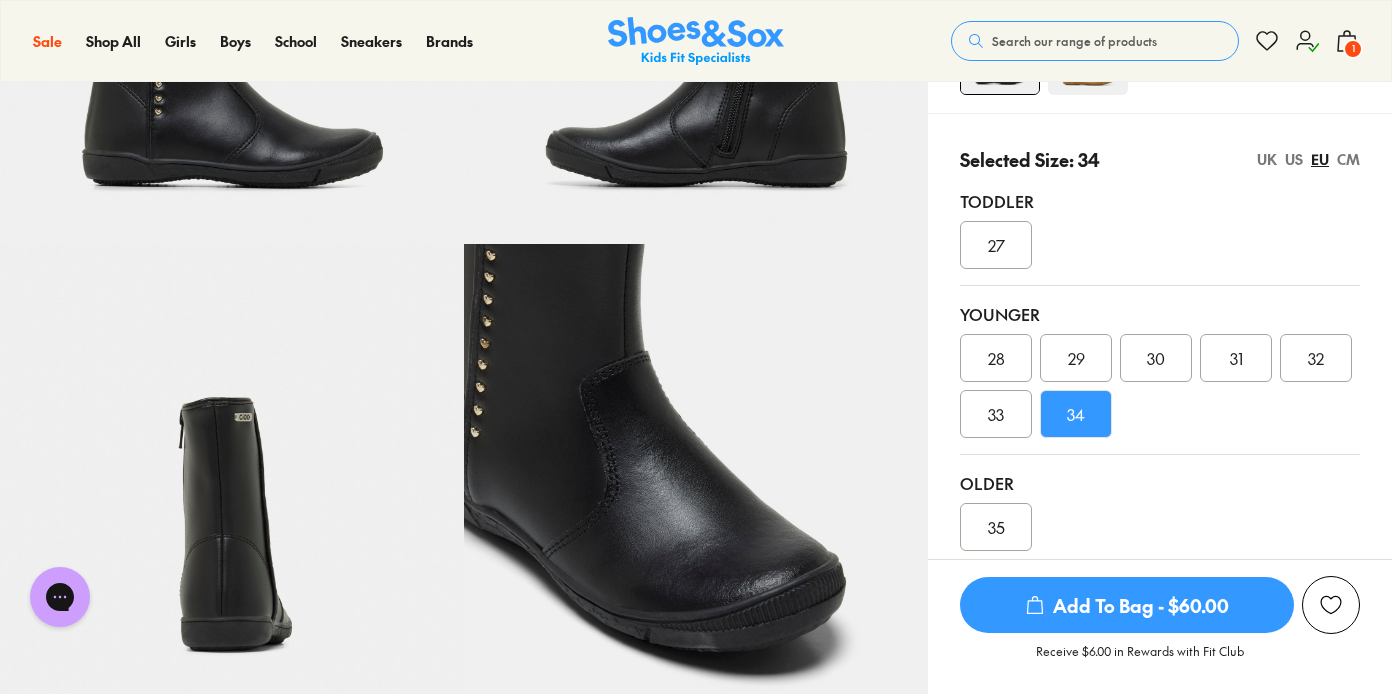 click on "UK" at bounding box center (1267, 159) 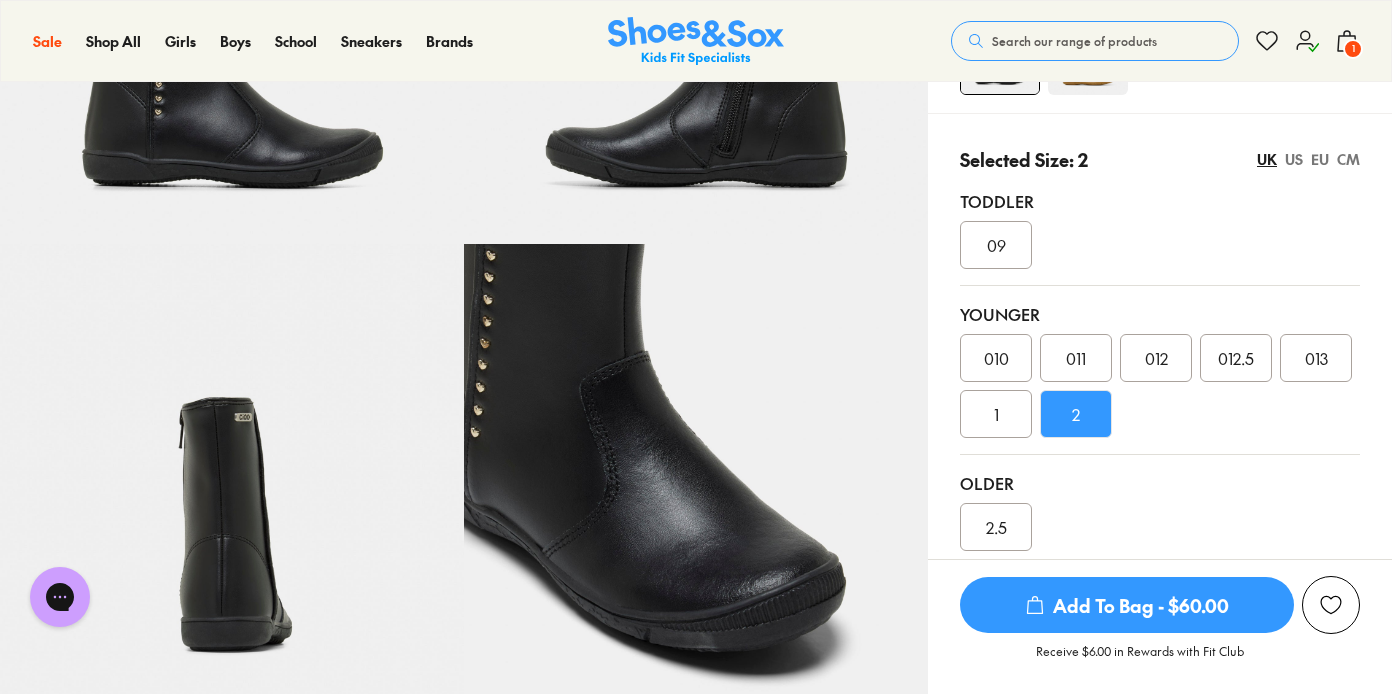 click on "US" at bounding box center [1294, 159] 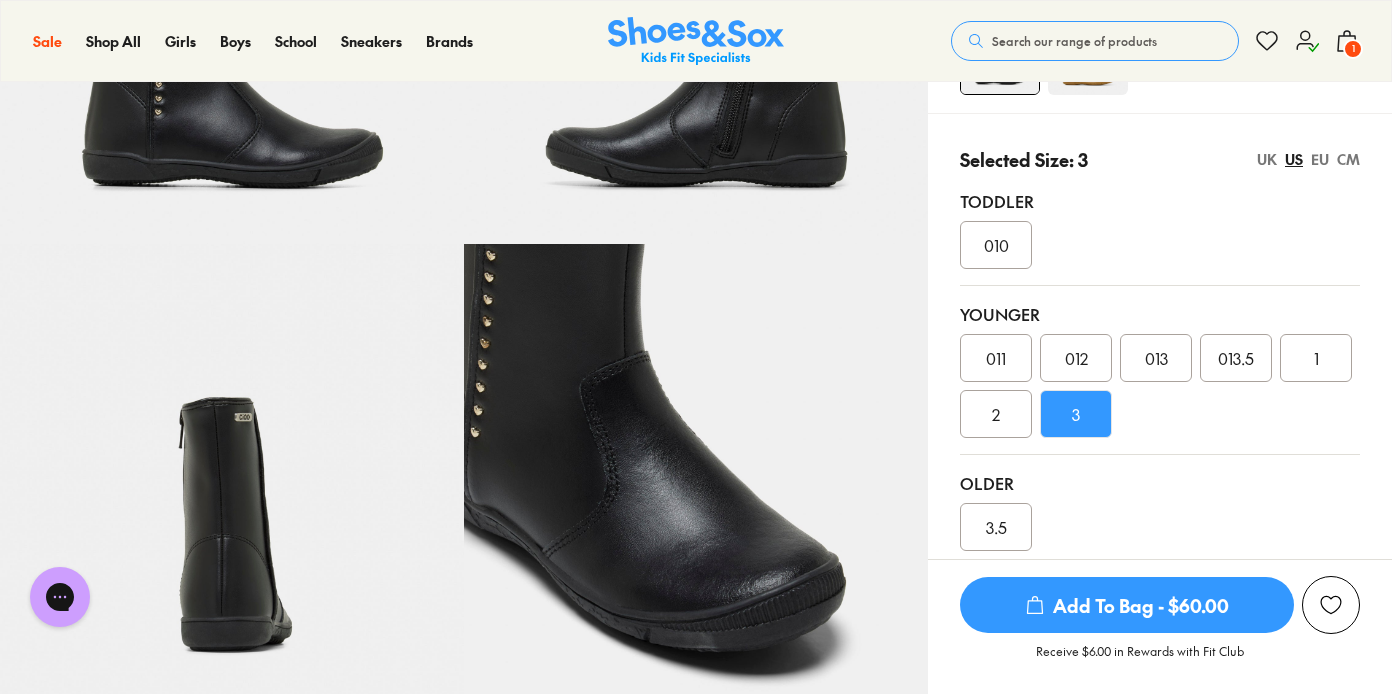 click on "Add To Bag - $60.00" at bounding box center (1127, 605) 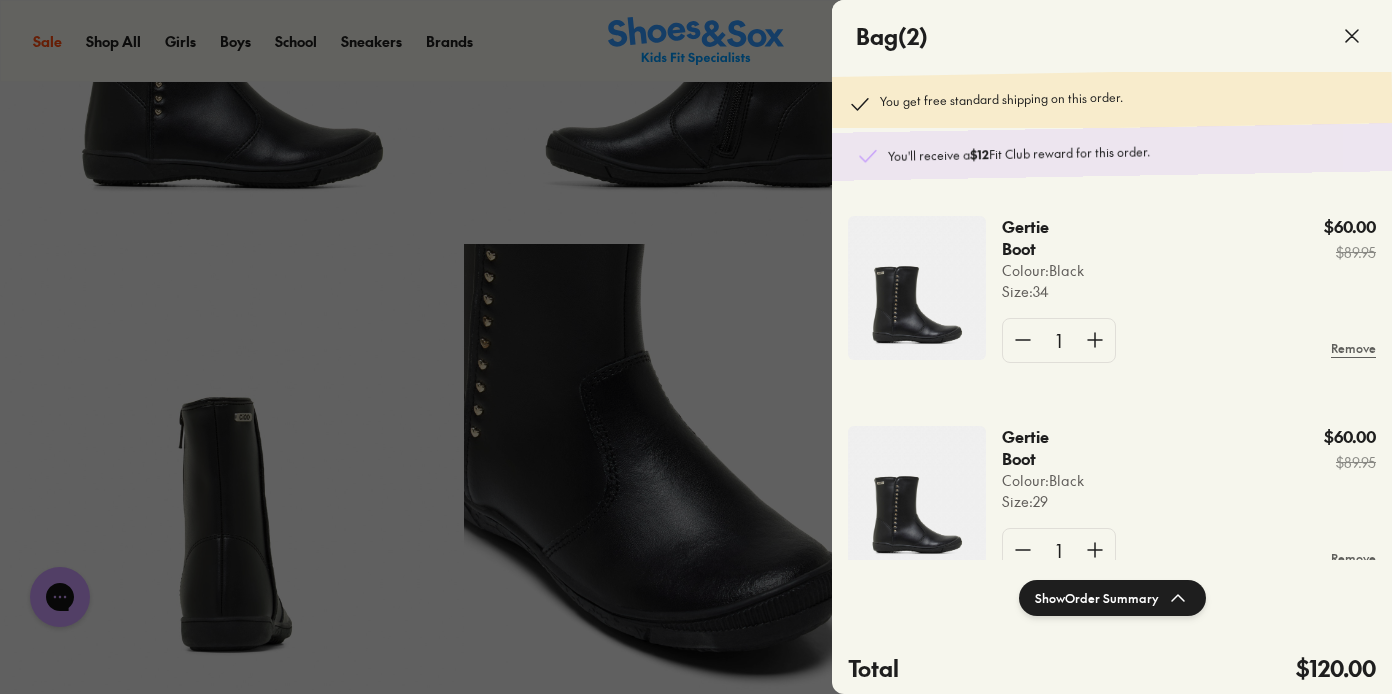 click 